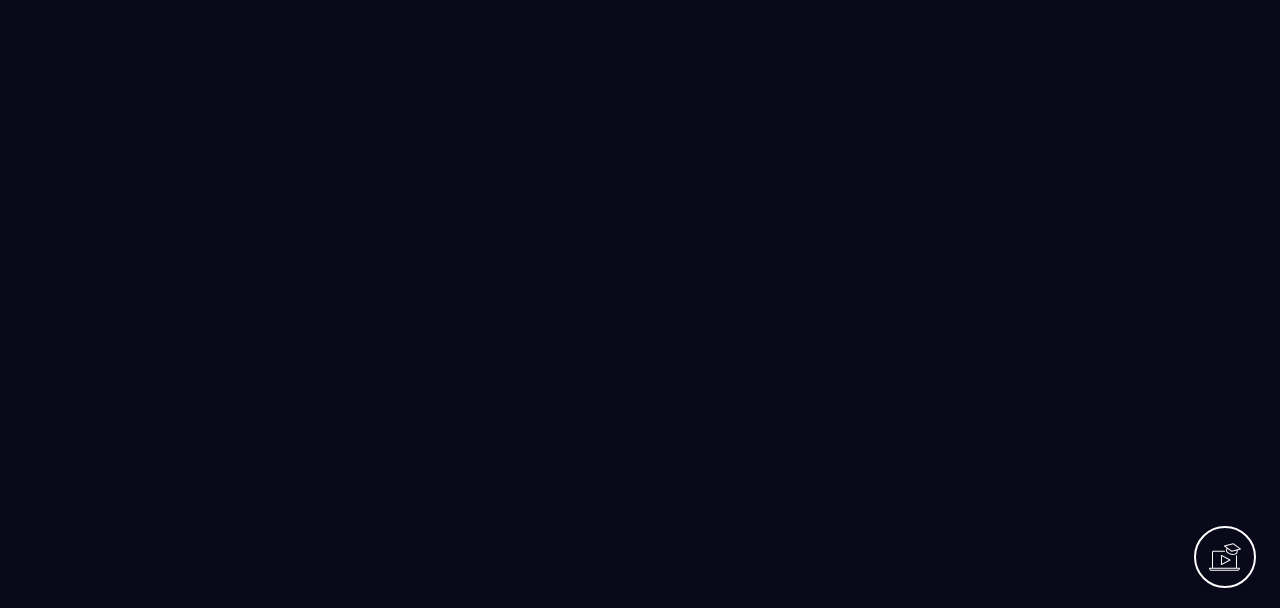 scroll, scrollTop: 0, scrollLeft: 0, axis: both 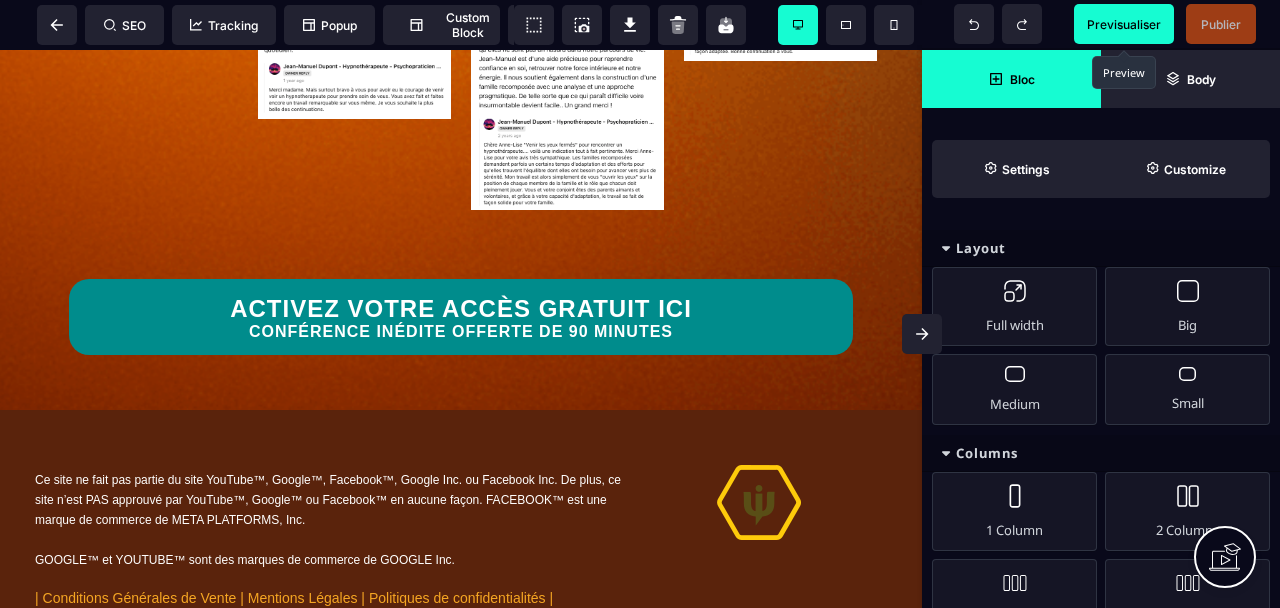 click on "Previsualiser" at bounding box center [1124, 24] 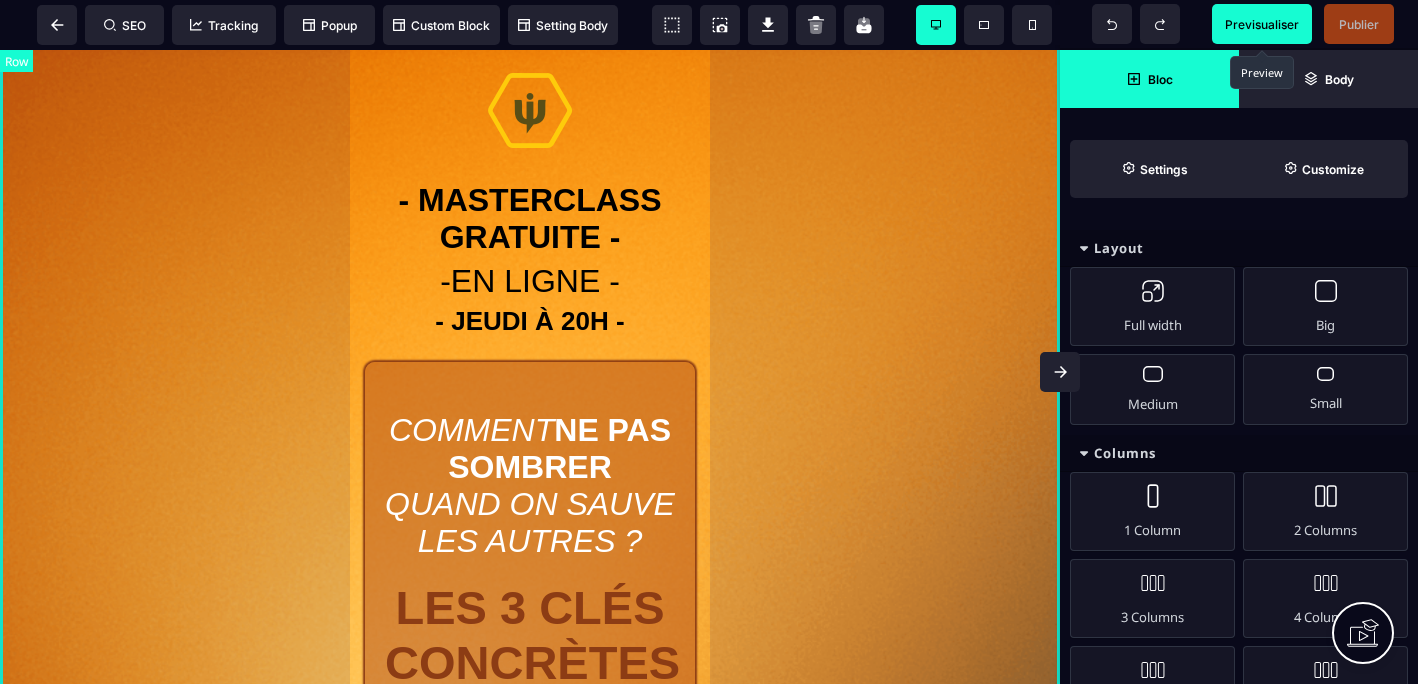 scroll, scrollTop: 0, scrollLeft: 0, axis: both 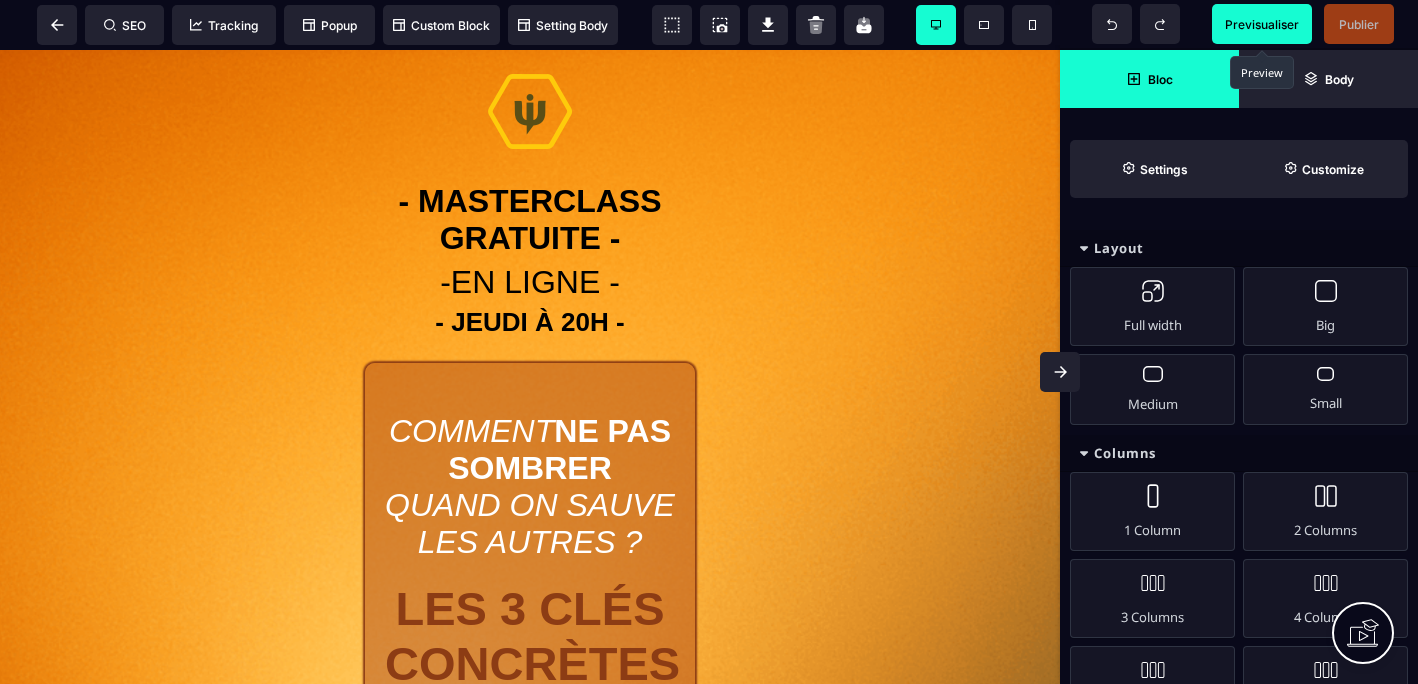 click on "Previsualiser" at bounding box center (1262, 24) 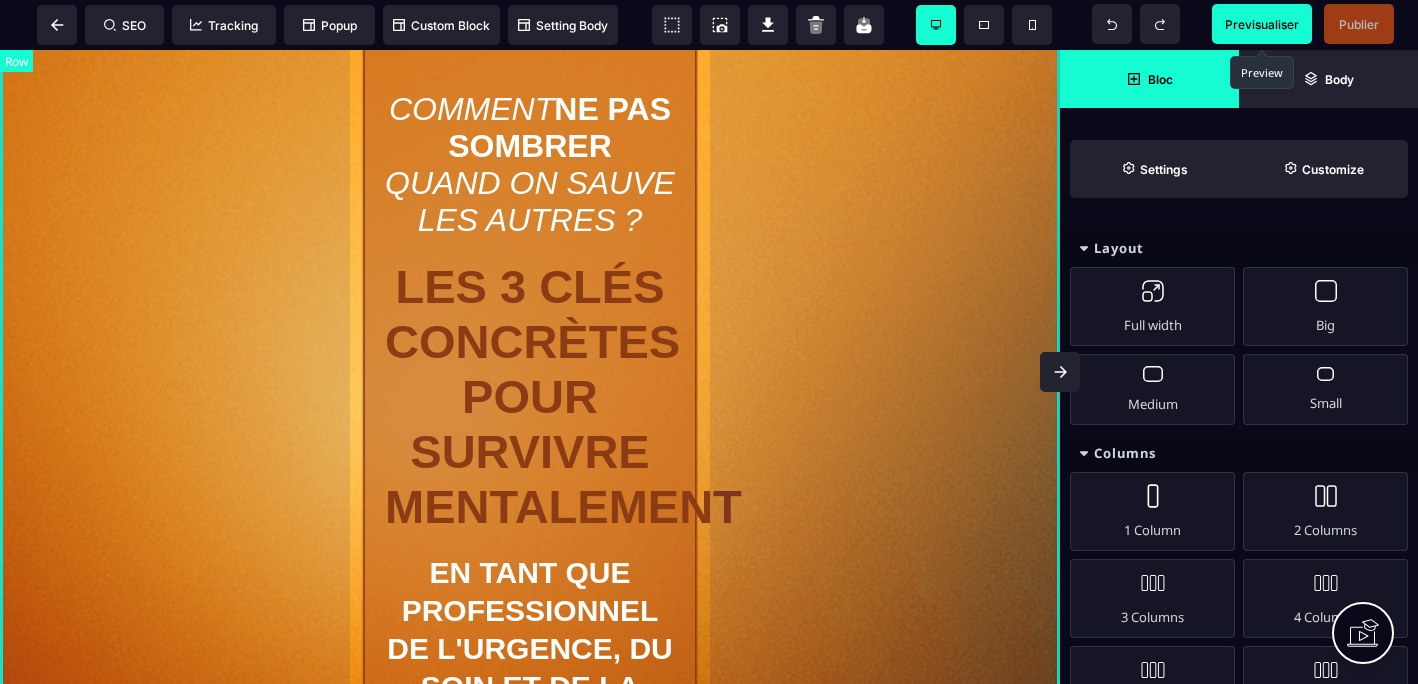 scroll, scrollTop: 327, scrollLeft: 0, axis: vertical 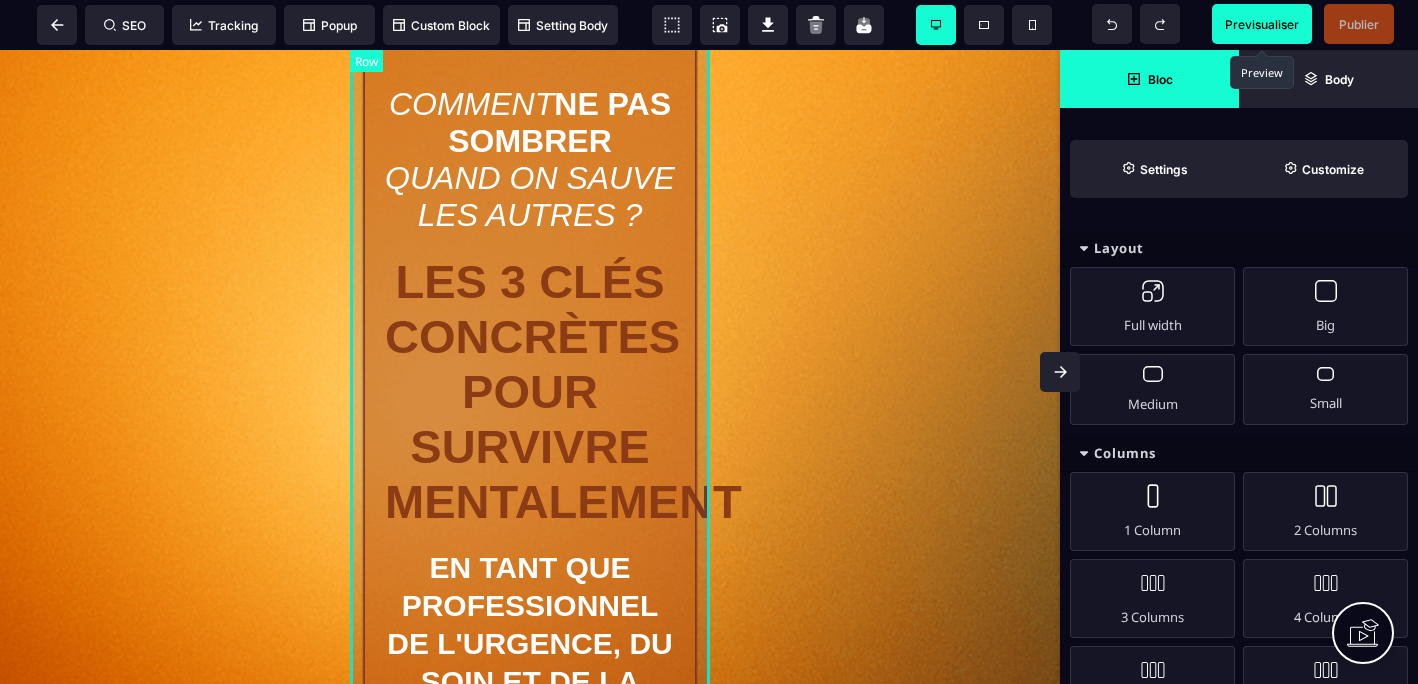 click on "COMMENT NE PAS SOMBRER QUAND ON SAUVE LES AUTRES ? LES 3 CLÉS CONCRÈTES POUR SURVIVRE MENTALEMENT EN TANT QUE PROFESSIONNEL DE L'URGENCE, DU SOIN ET DE LA THÉRAPIE | EN 5 MINUTES PAR JOUR | SANS TRAHIR SES VALEURS | MÉTHODE INÉDITE |" at bounding box center [530, 454] 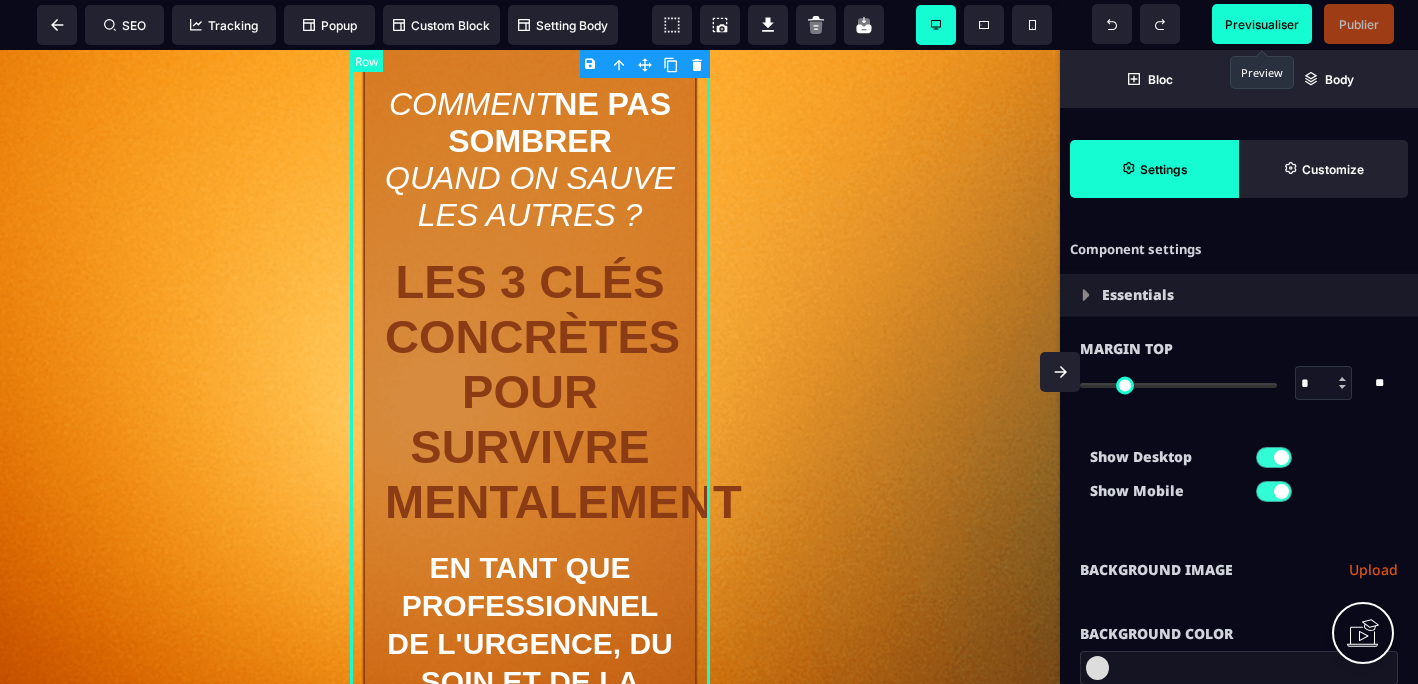 type on "*" 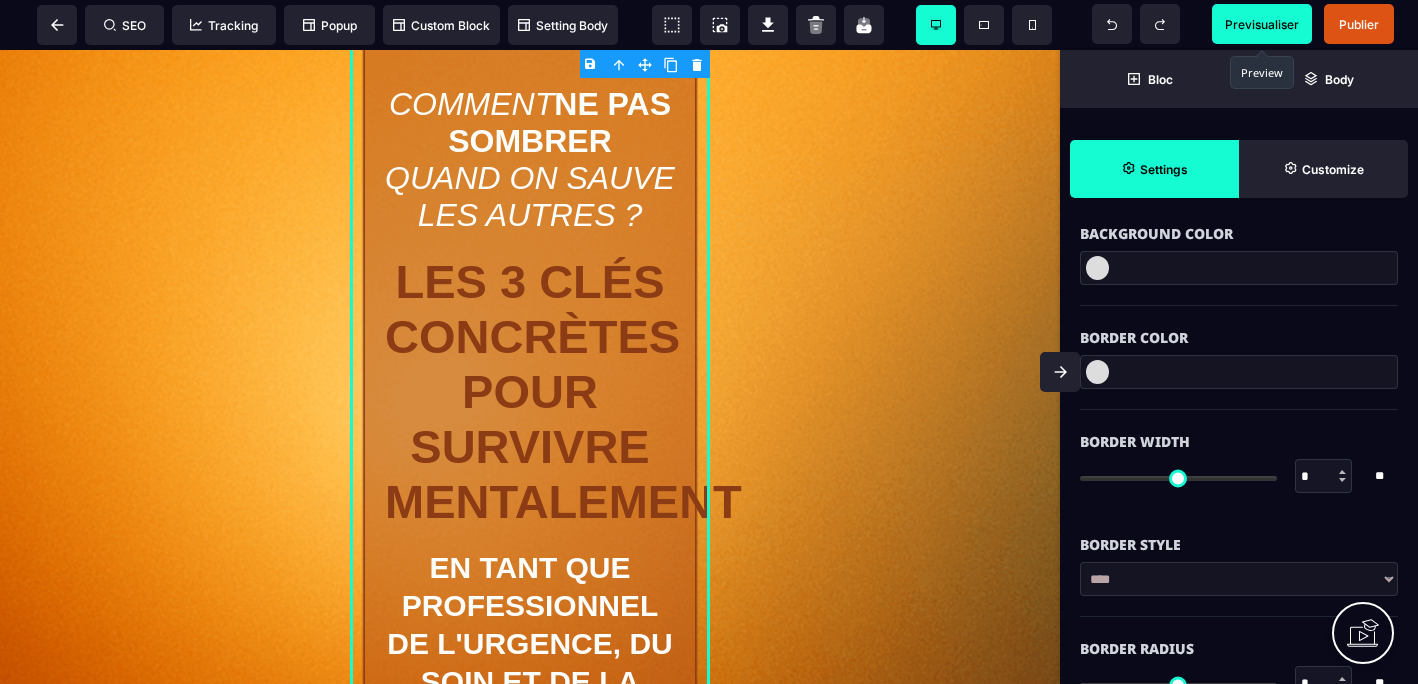 scroll, scrollTop: 402, scrollLeft: 0, axis: vertical 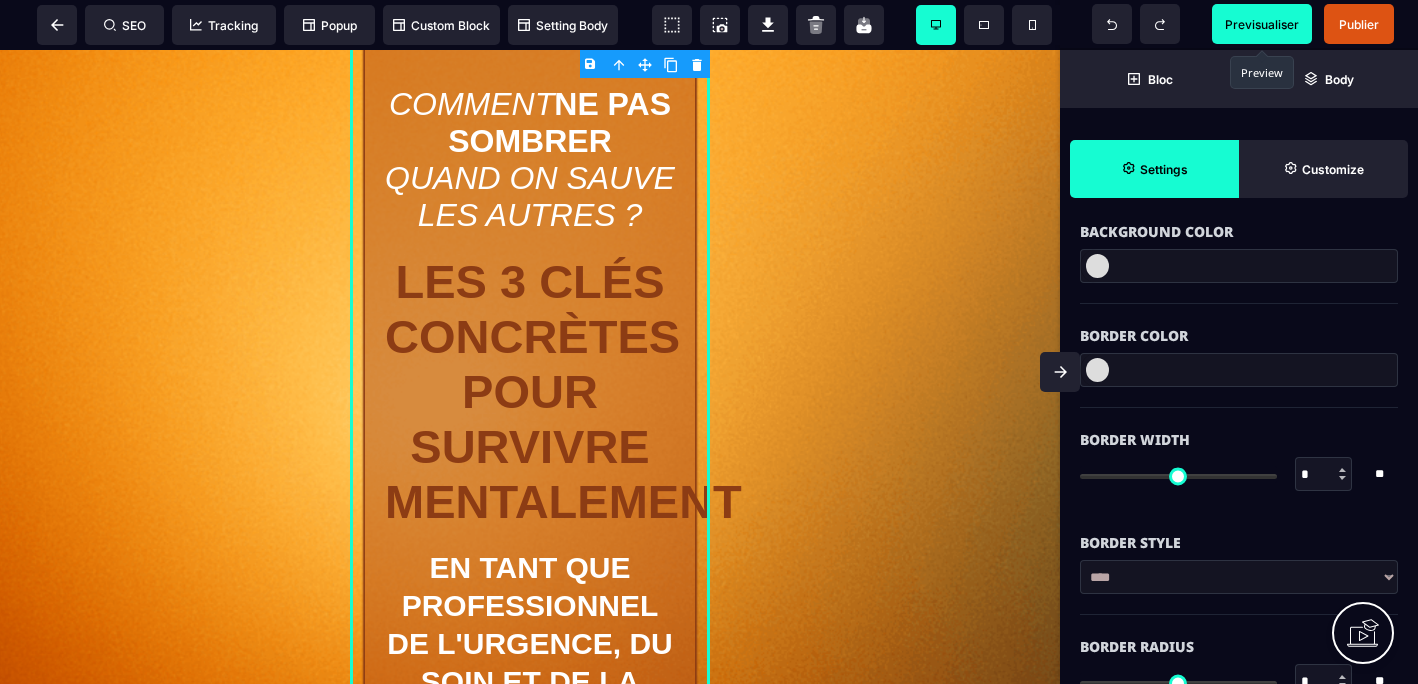 type on "*" 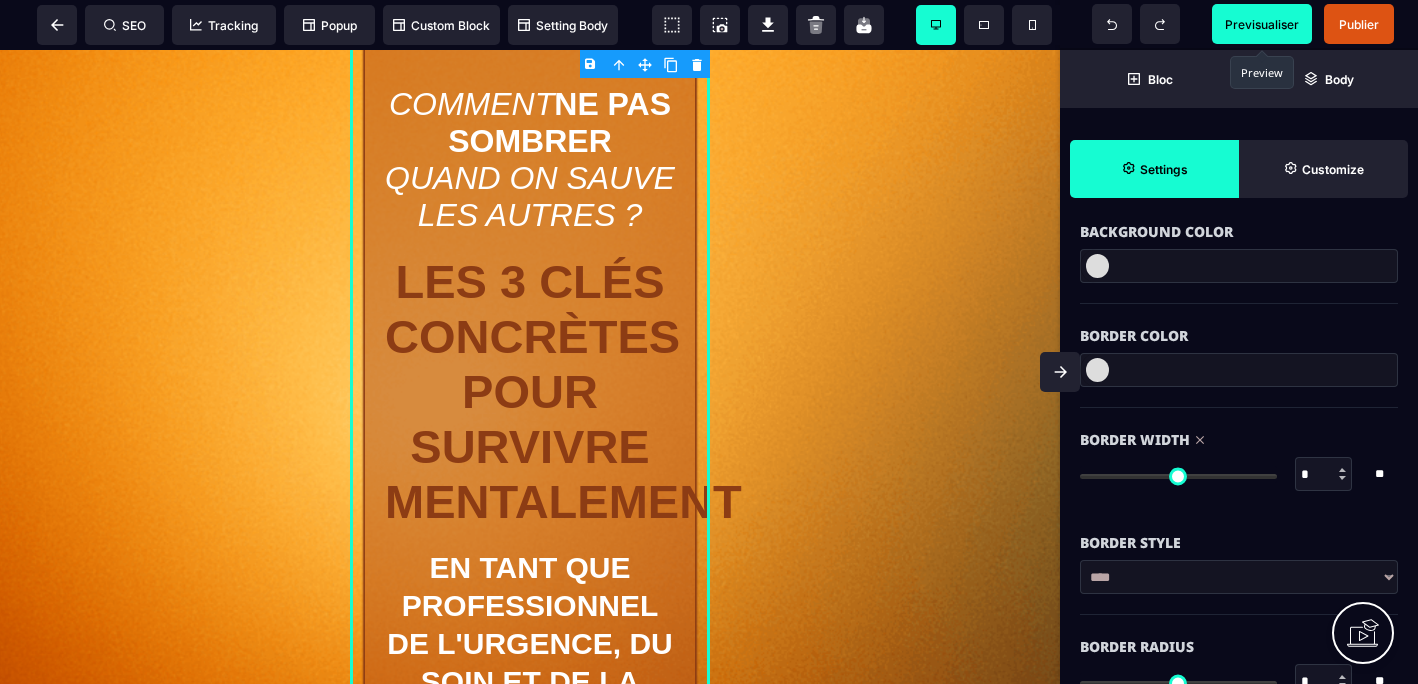 type on "**" 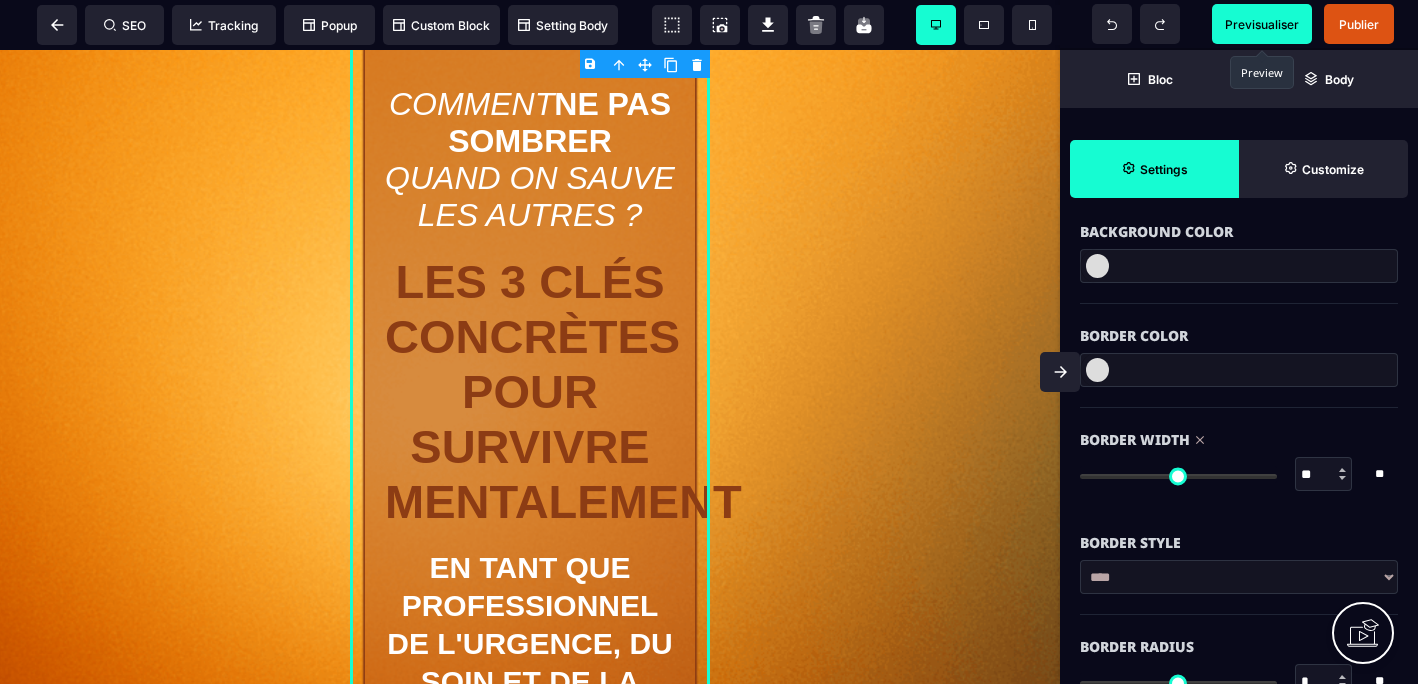 type on "**" 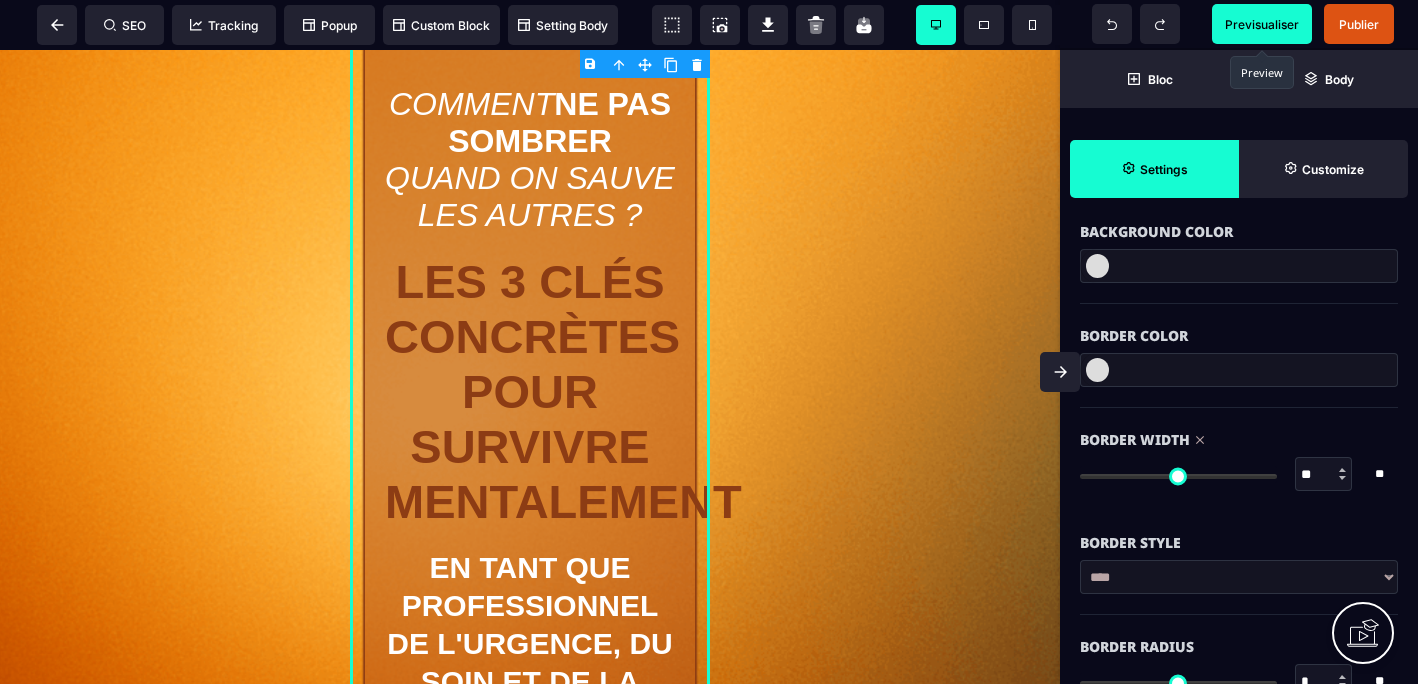 type on "**" 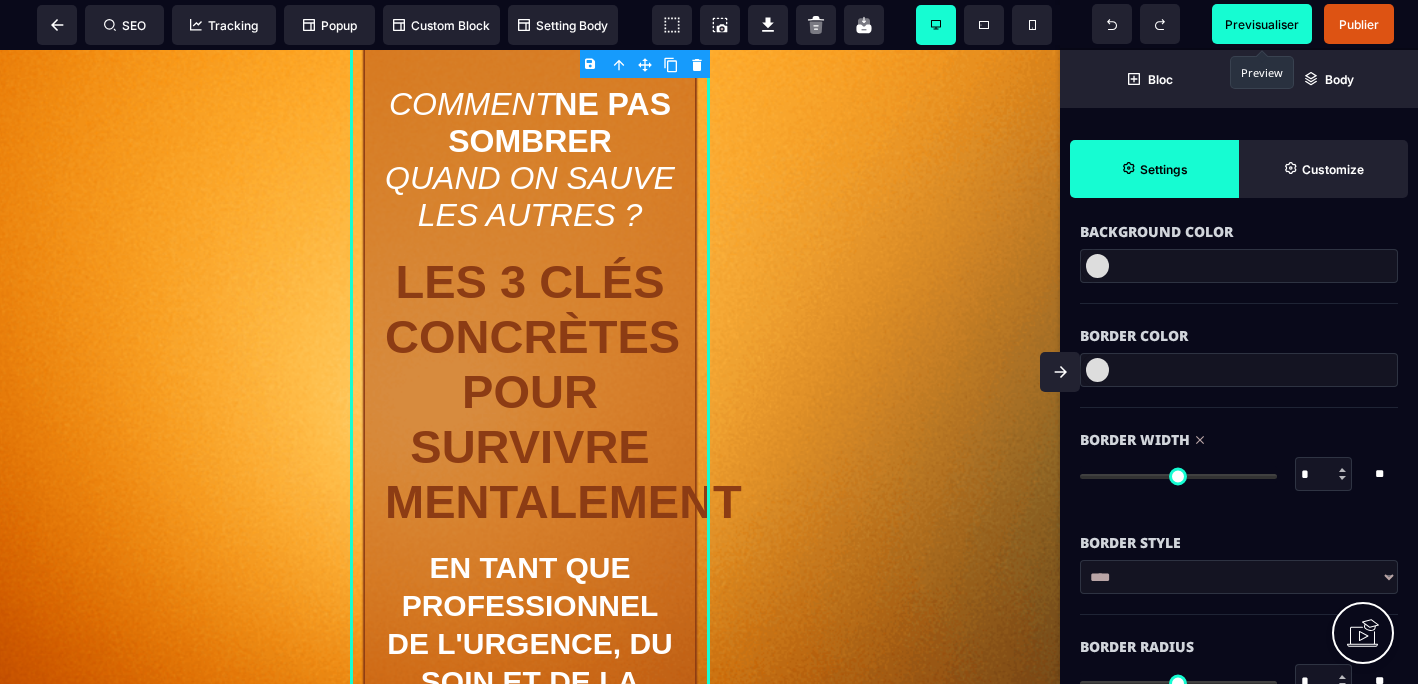 type on "*" 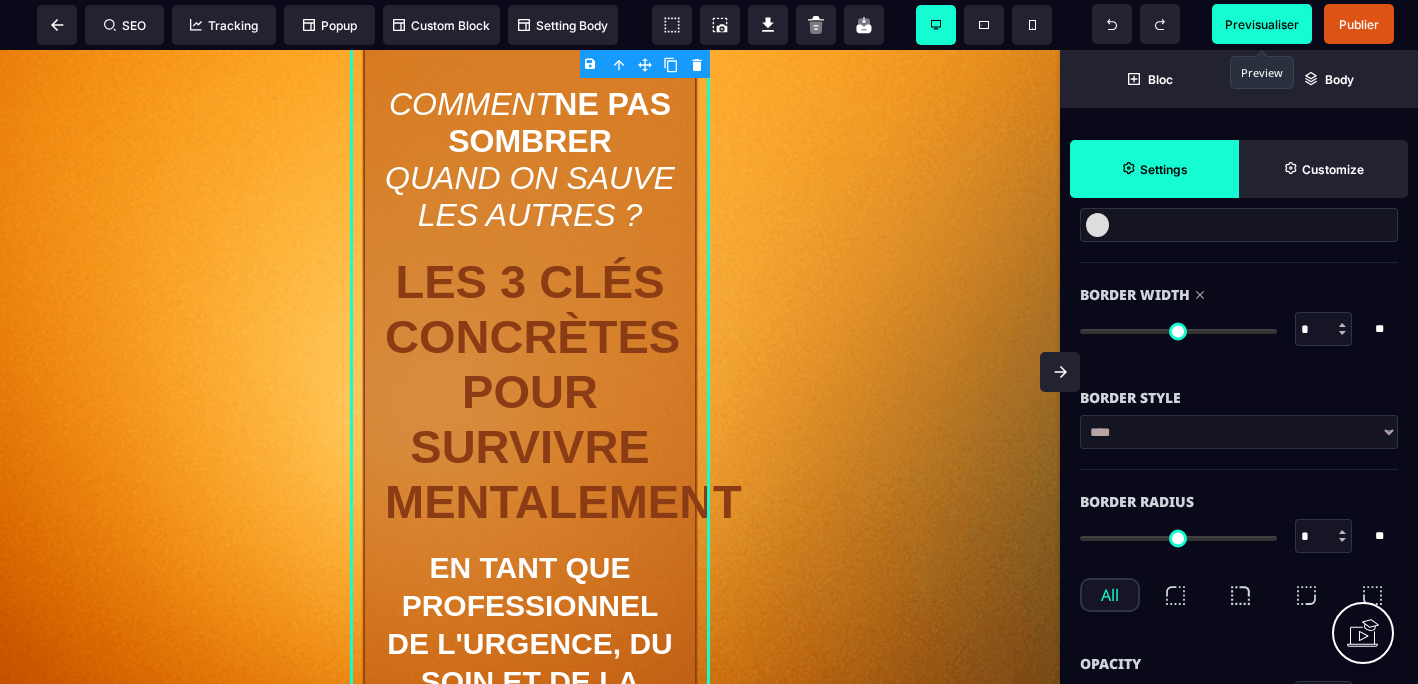 scroll, scrollTop: 541, scrollLeft: 0, axis: vertical 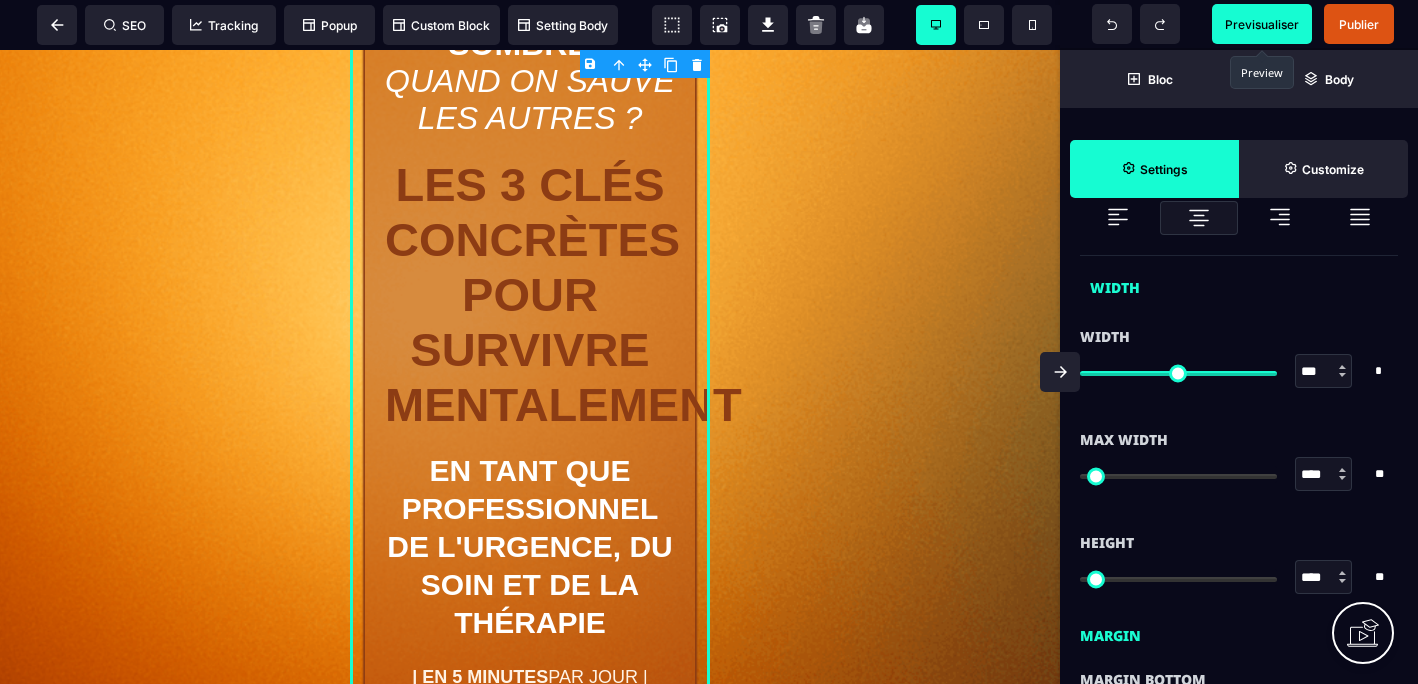 type on "**" 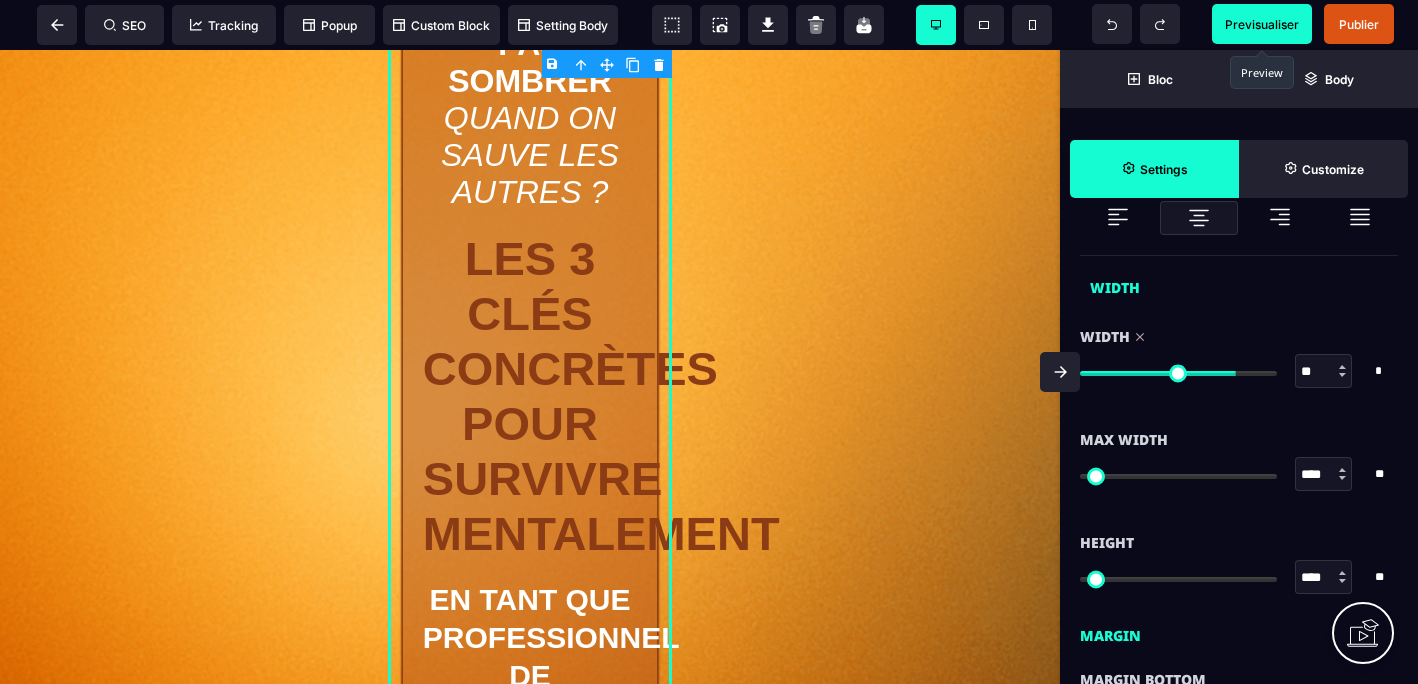 type on "**" 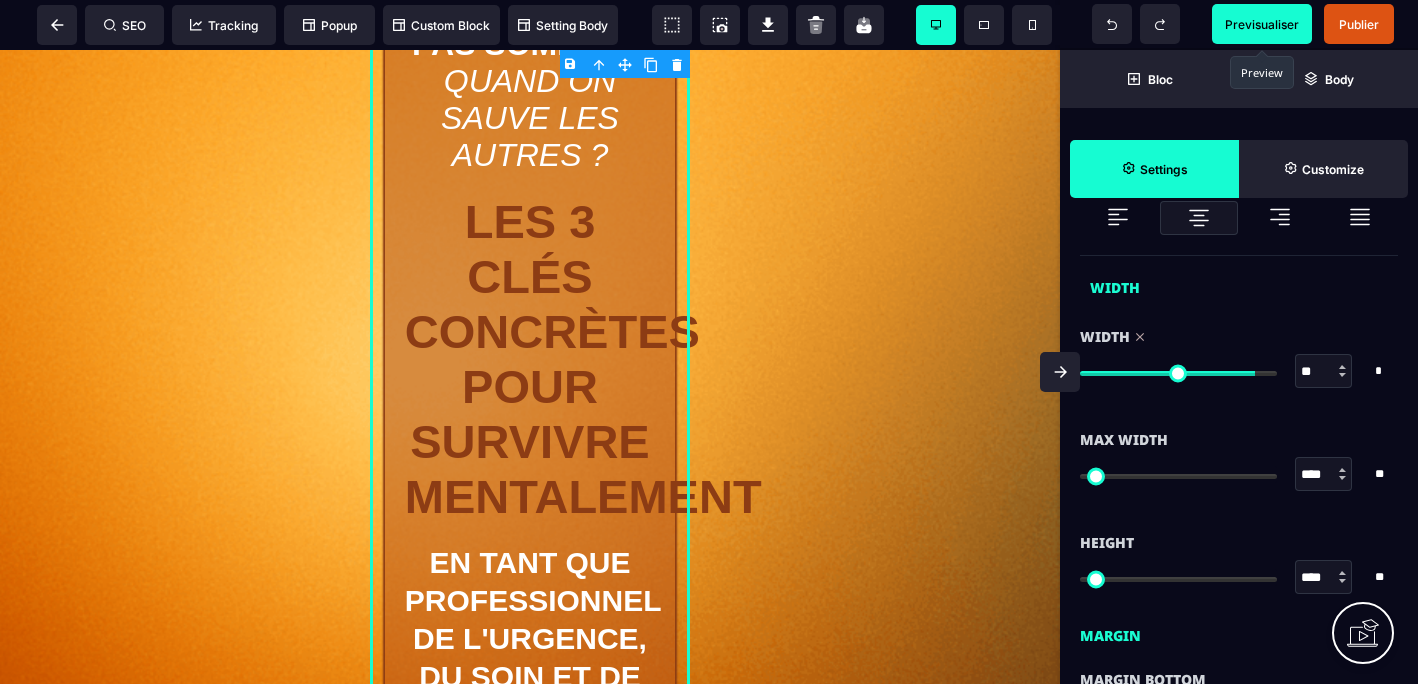 type on "**" 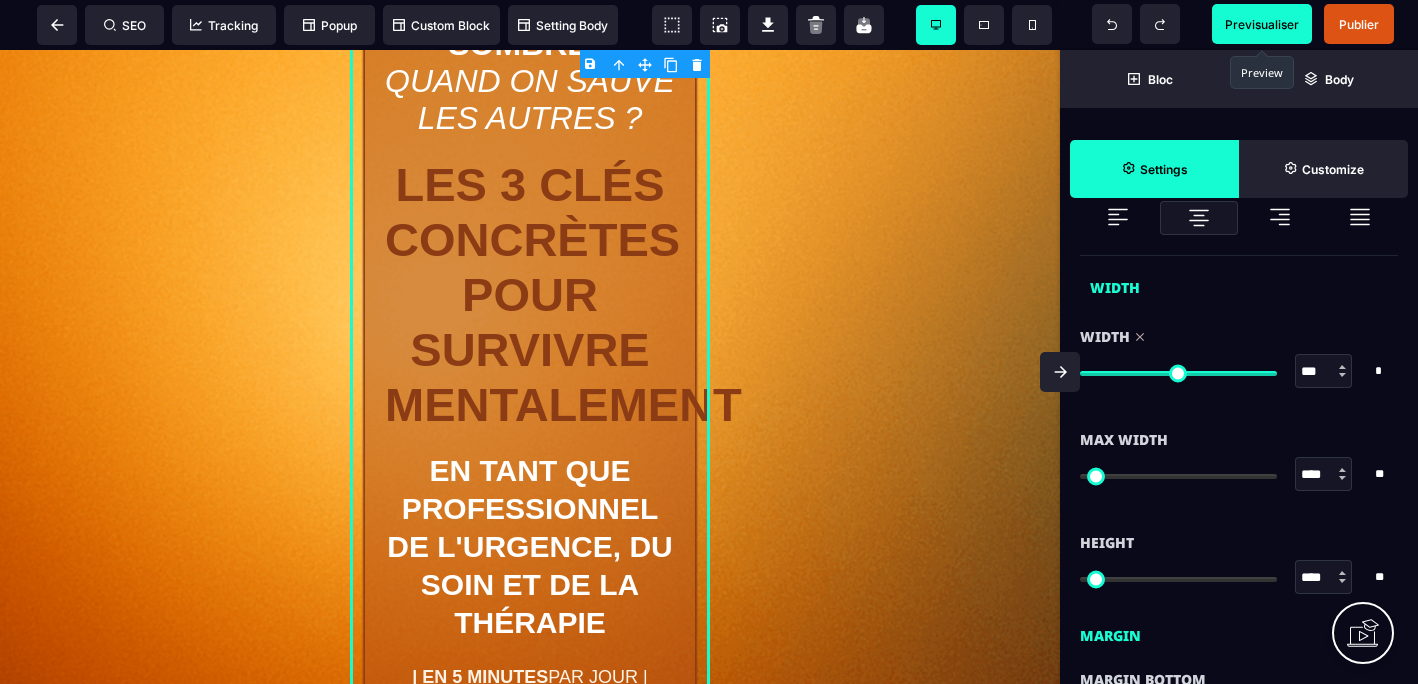 drag, startPoint x: 1262, startPoint y: 373, endPoint x: 1290, endPoint y: 372, distance: 28.01785 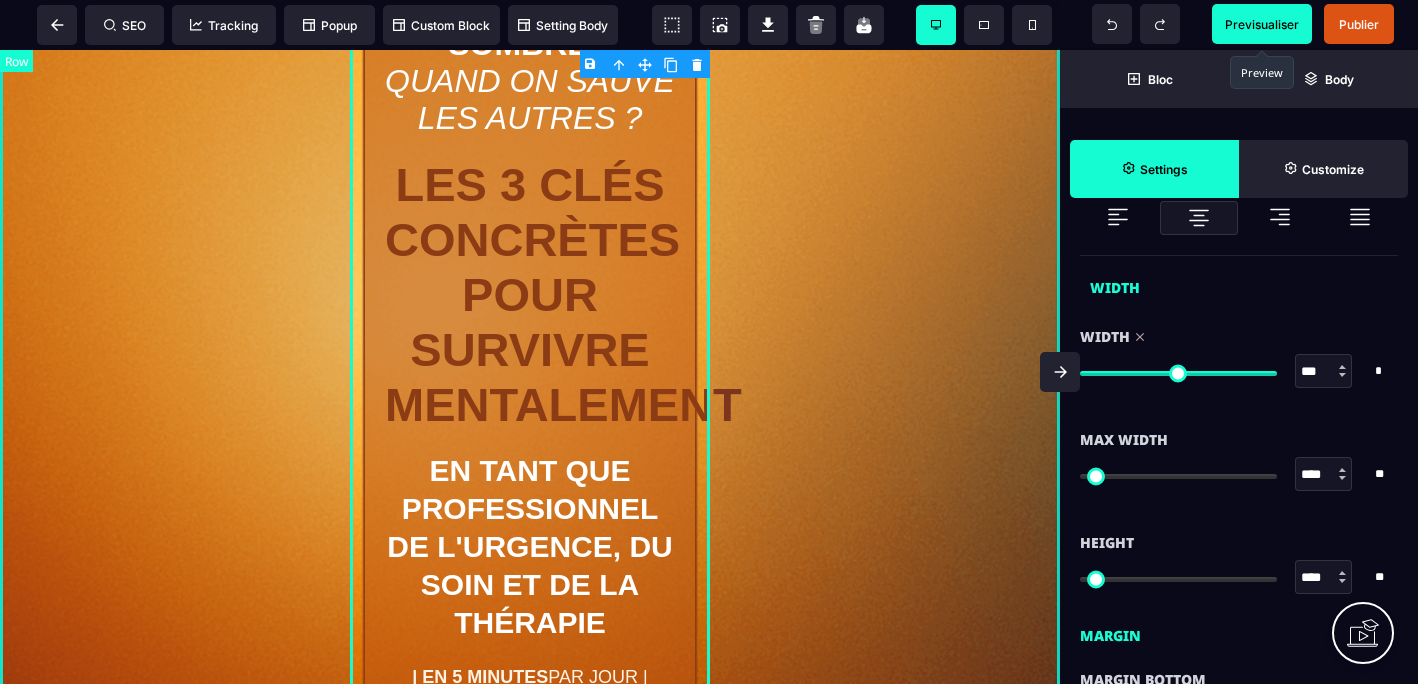 click on "- MASTERCLASS GRATUITE - -EN LIGNE - - JEUDI À [TIME] - COMMENT NE PAS SOMBRER QUAND ON SAUVE LES AUTRES ? LES 3 CLÉS CONCRÈTES POUR SURVIVRE MENTALEMENT EN TANT QUE PROFESSIONNEL DE L'URGENCE, DU SOIN ET DE LA THÉRAPIE | EN 5 MINUTES PAR JOUR | SANS TRAHIR SES VALEURS | MÉTHODE INÉDITE | ACTIVEZ VOTRE ACCÈS GRATUIT ICI CONFÉRENCE INÉDITE OFFERTE DE 90 MINUTES" at bounding box center [530, 335] 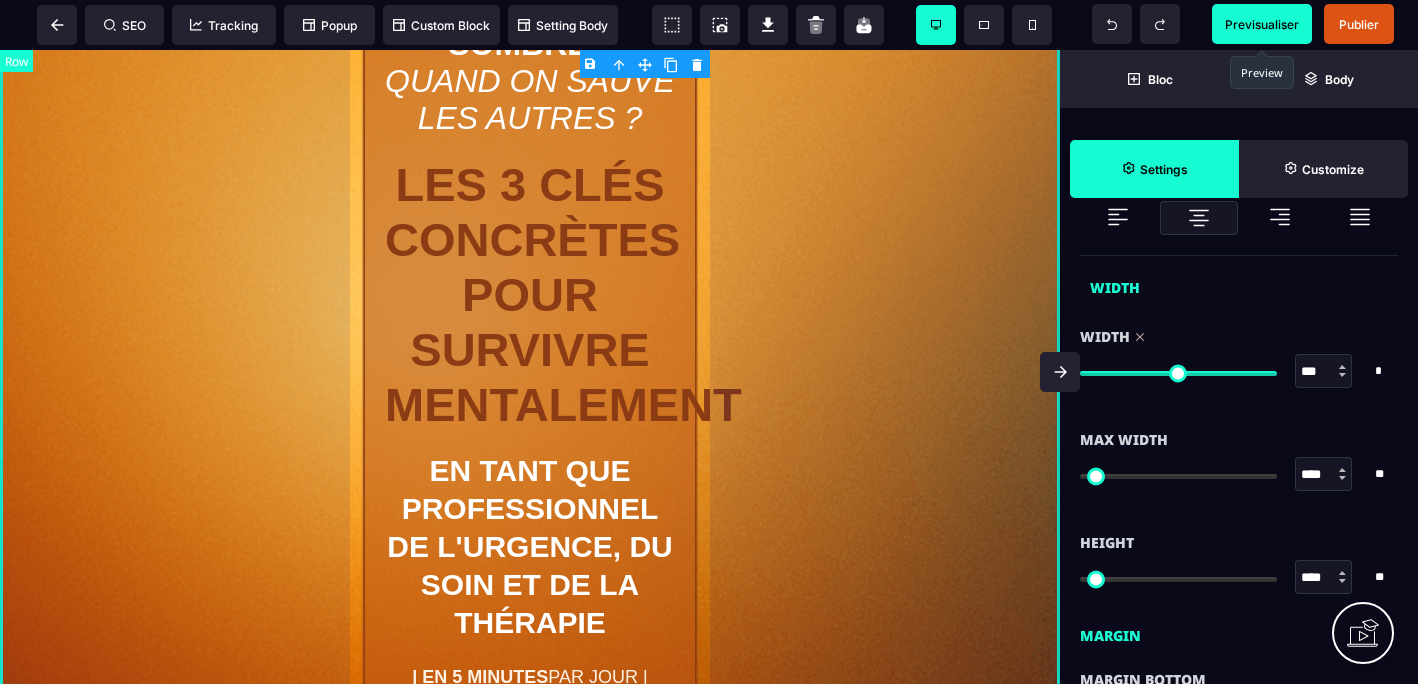 select on "*" 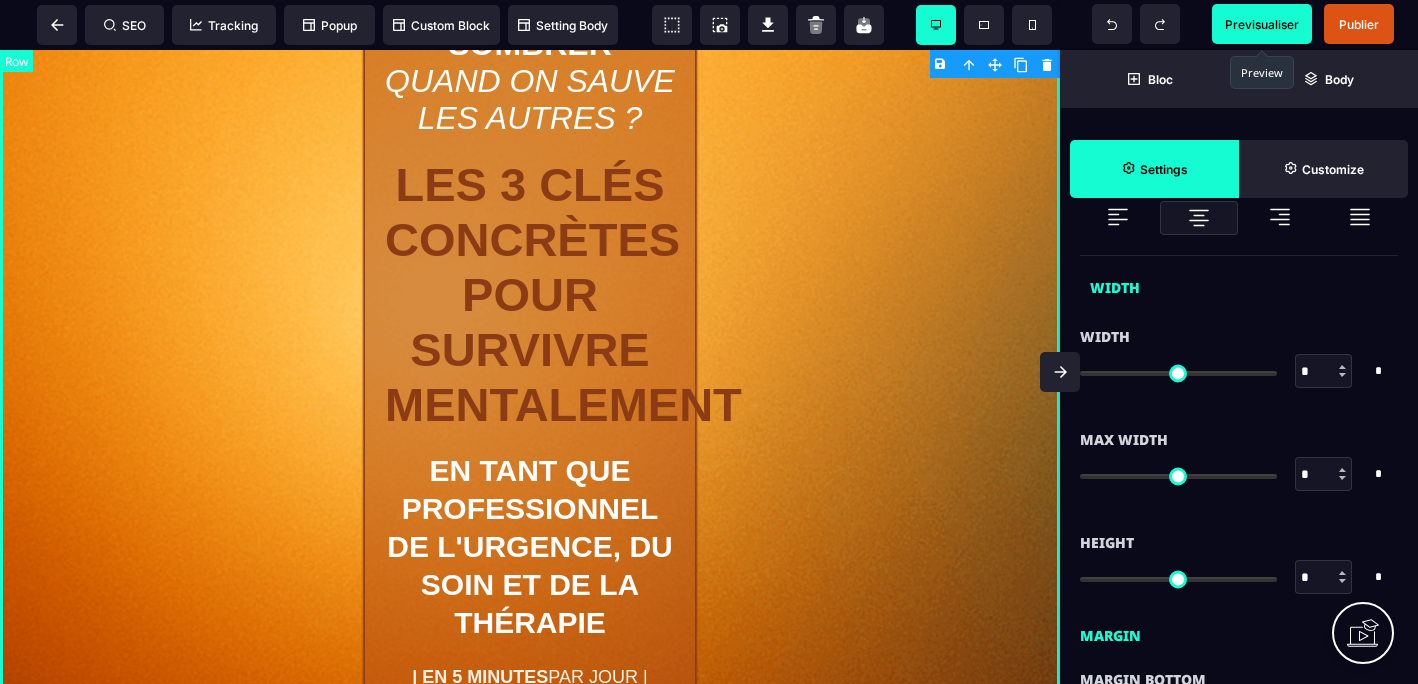 type on "*" 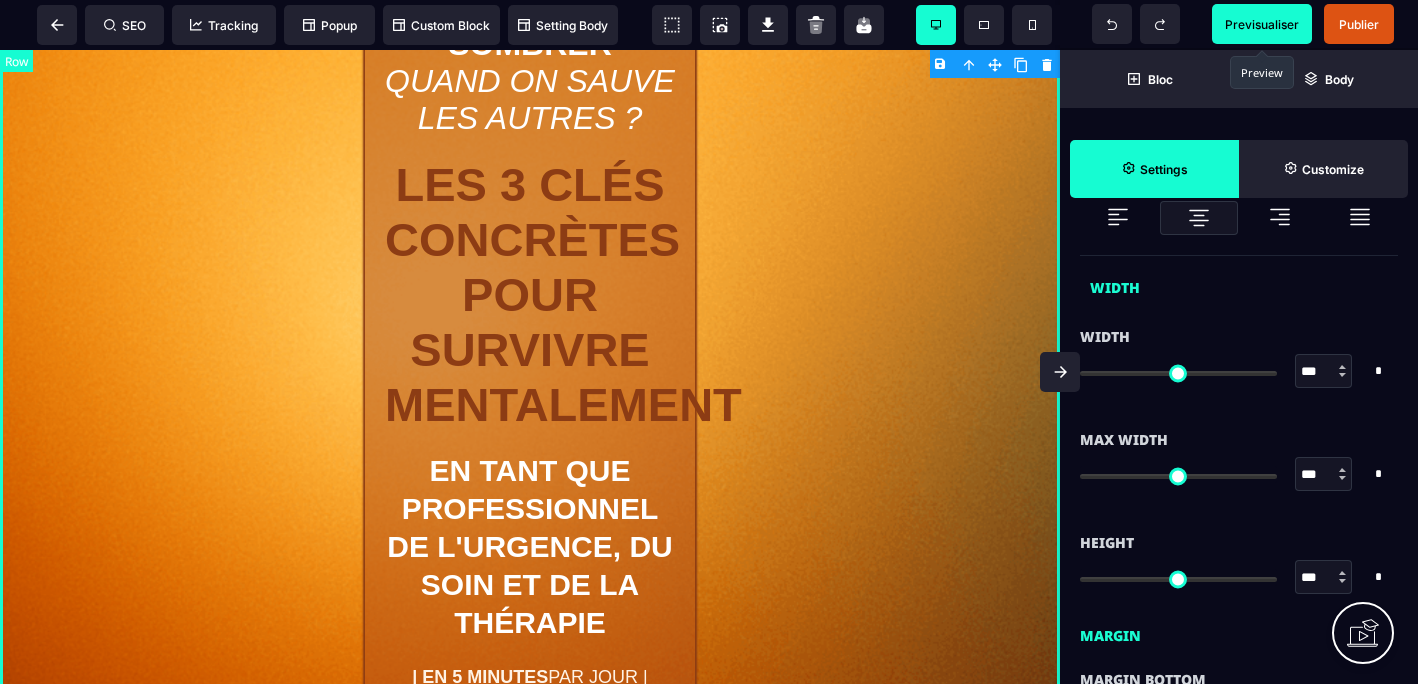 type on "*" 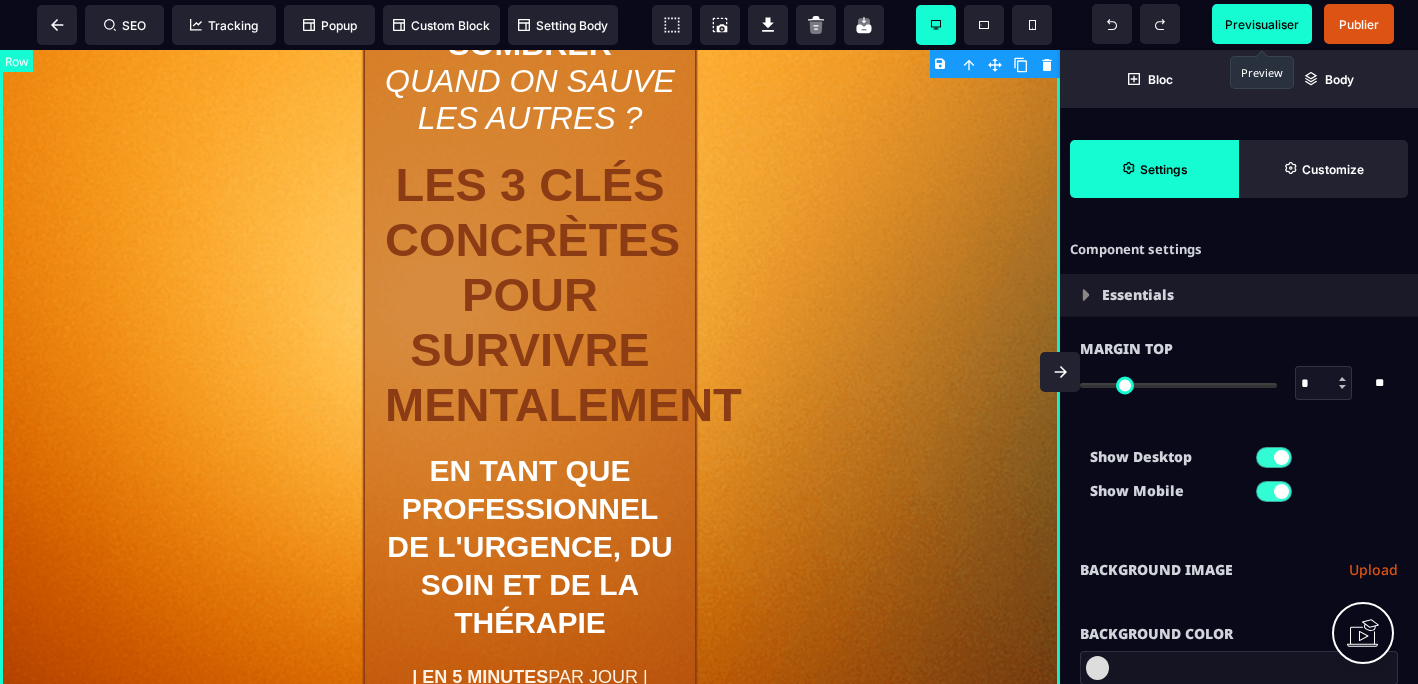 type on "***" 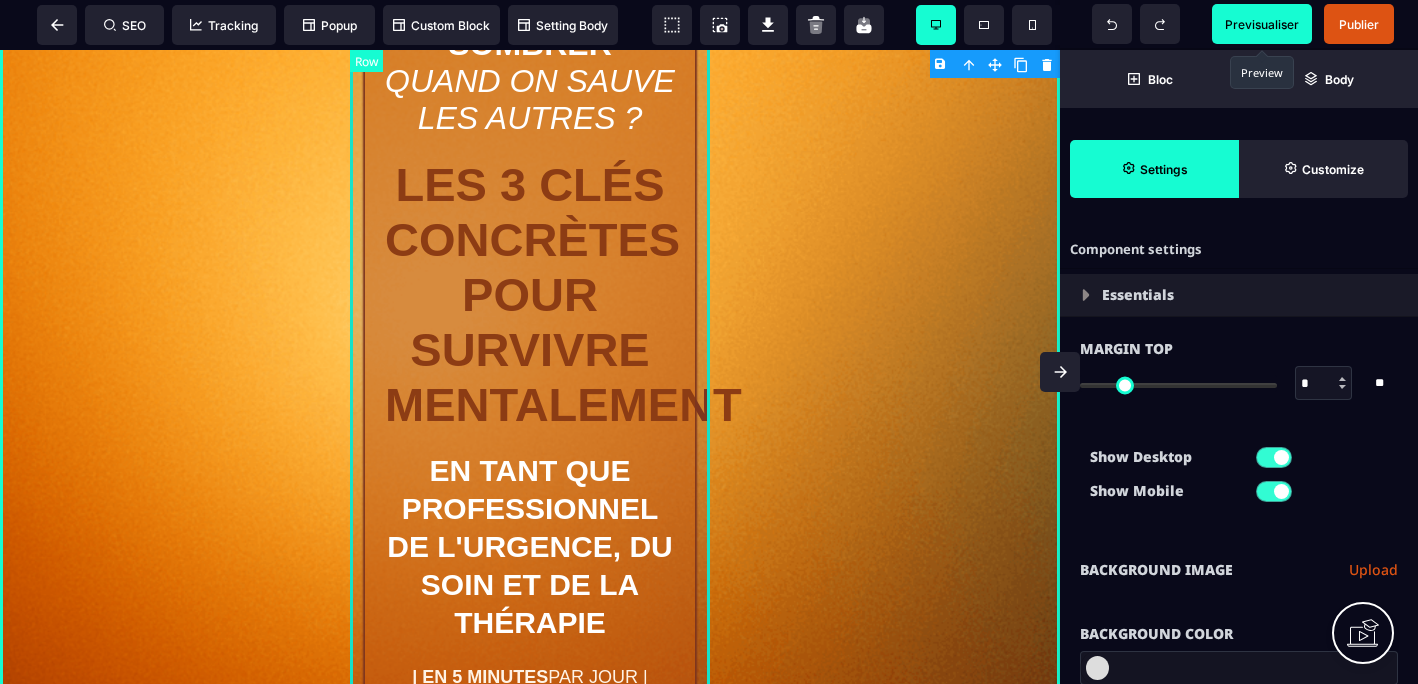 click on "COMMENT NE PAS SOMBRER QUAND ON SAUVE LES AUTRES ? LES 3 CLÉS CONCRÈTES POUR SURVIVRE MENTALEMENT EN TANT QUE PROFESSIONNEL DE L'URGENCE, DU SOIN ET DE LA THÉRAPIE | EN 5 MINUTES PAR JOUR | SANS TRAHIR SES VALEURS | MÉTHODE INÉDITE |" at bounding box center [530, 357] 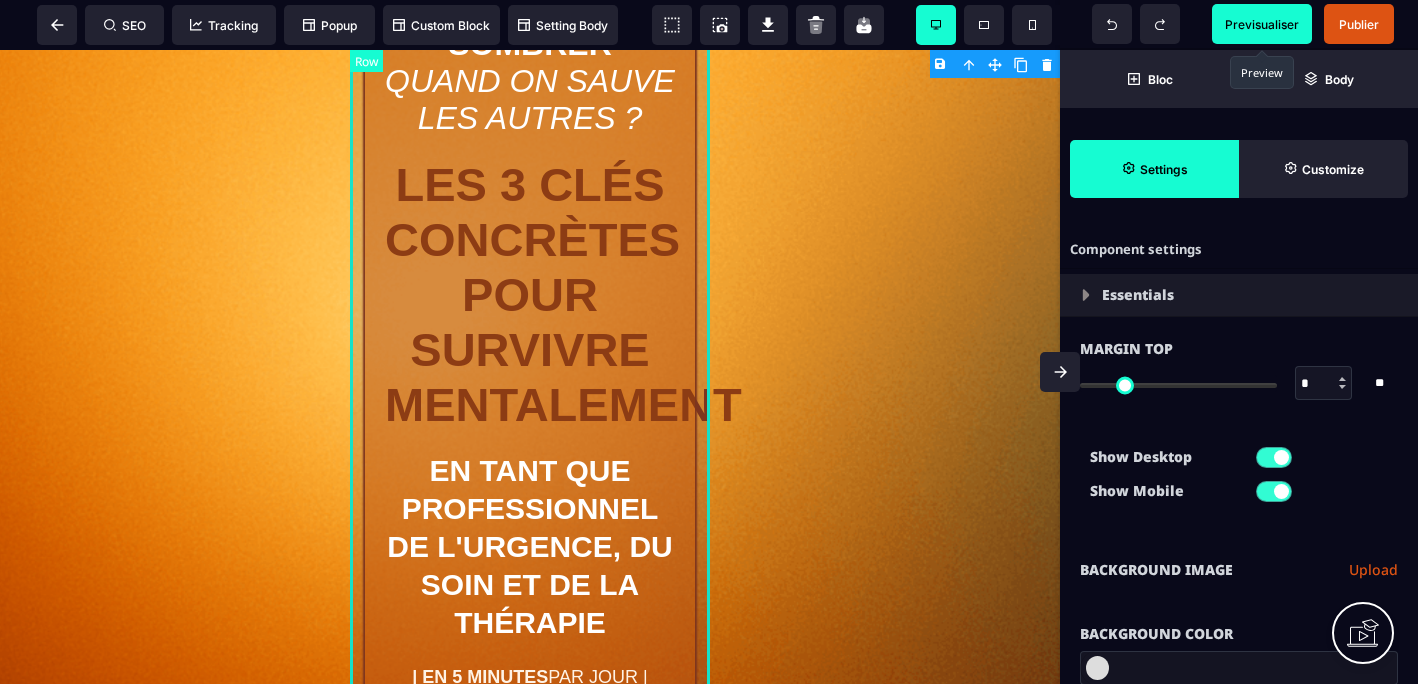 select 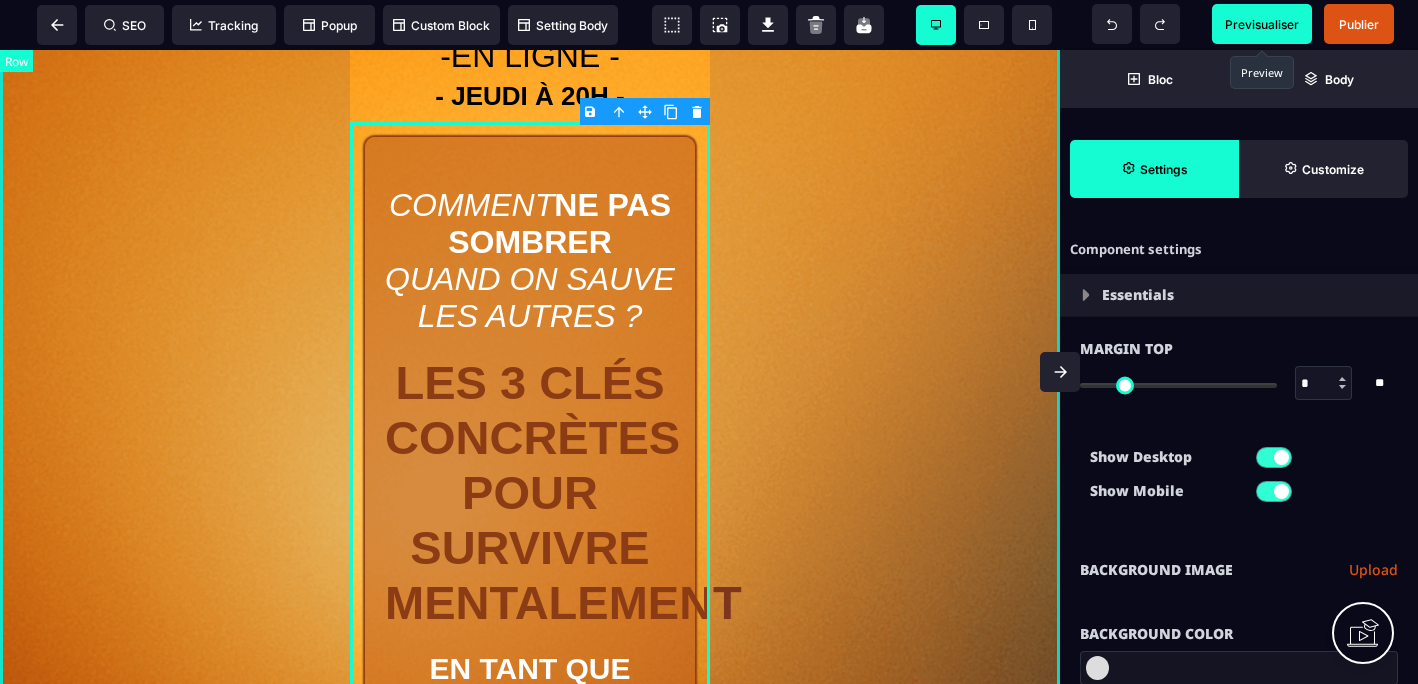 scroll, scrollTop: 222, scrollLeft: 0, axis: vertical 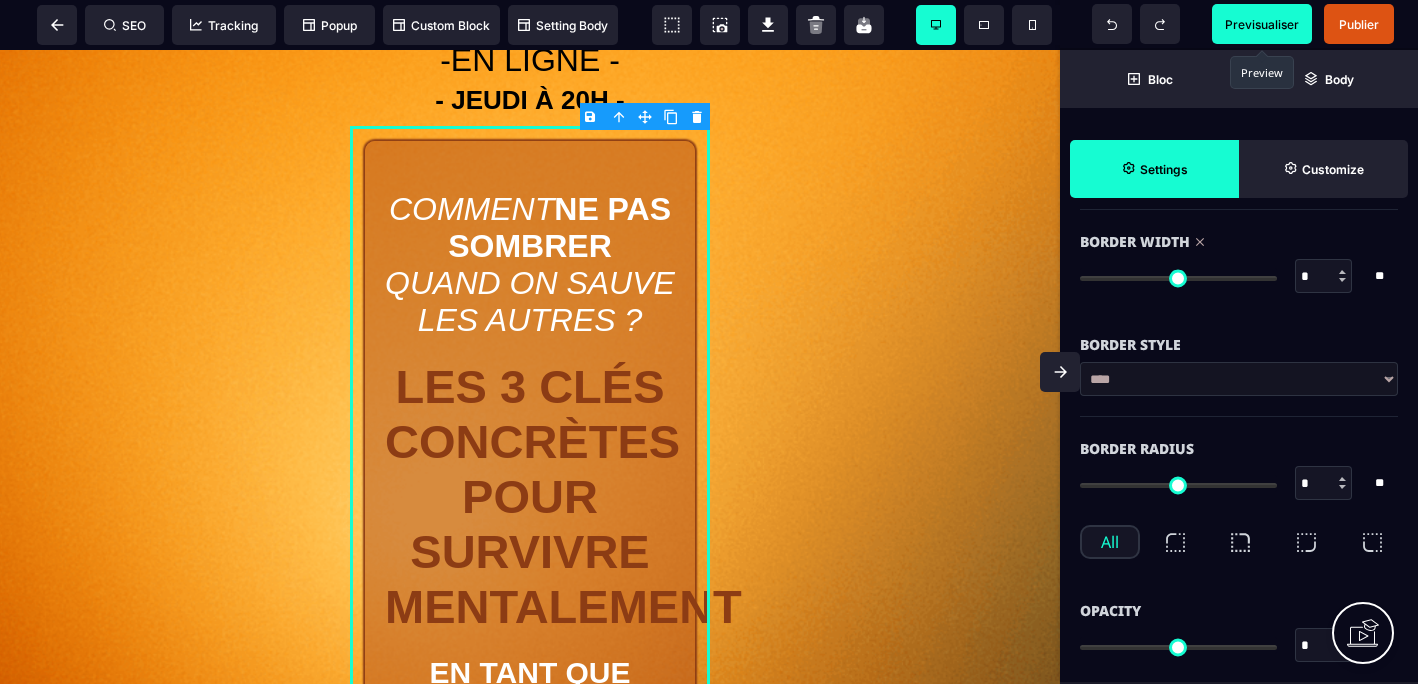 type on "*" 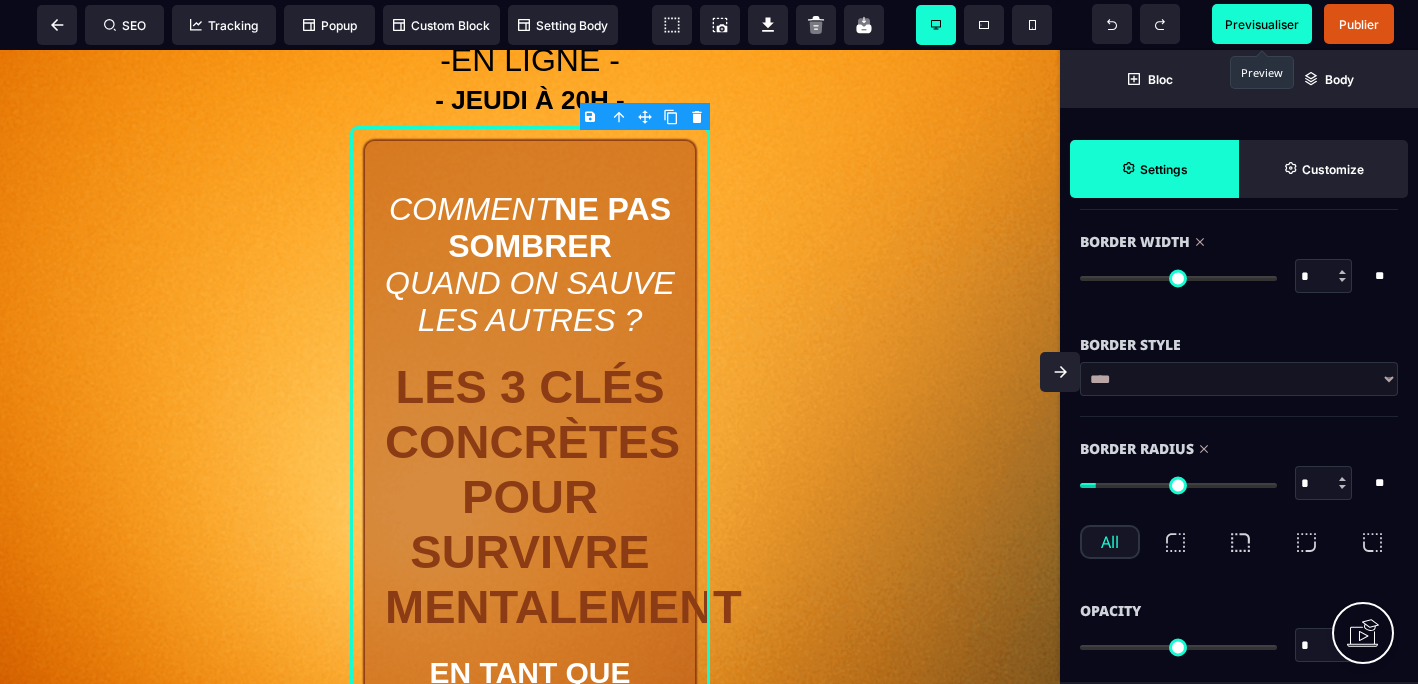 drag, startPoint x: 1088, startPoint y: 484, endPoint x: 1136, endPoint y: 487, distance: 48.09366 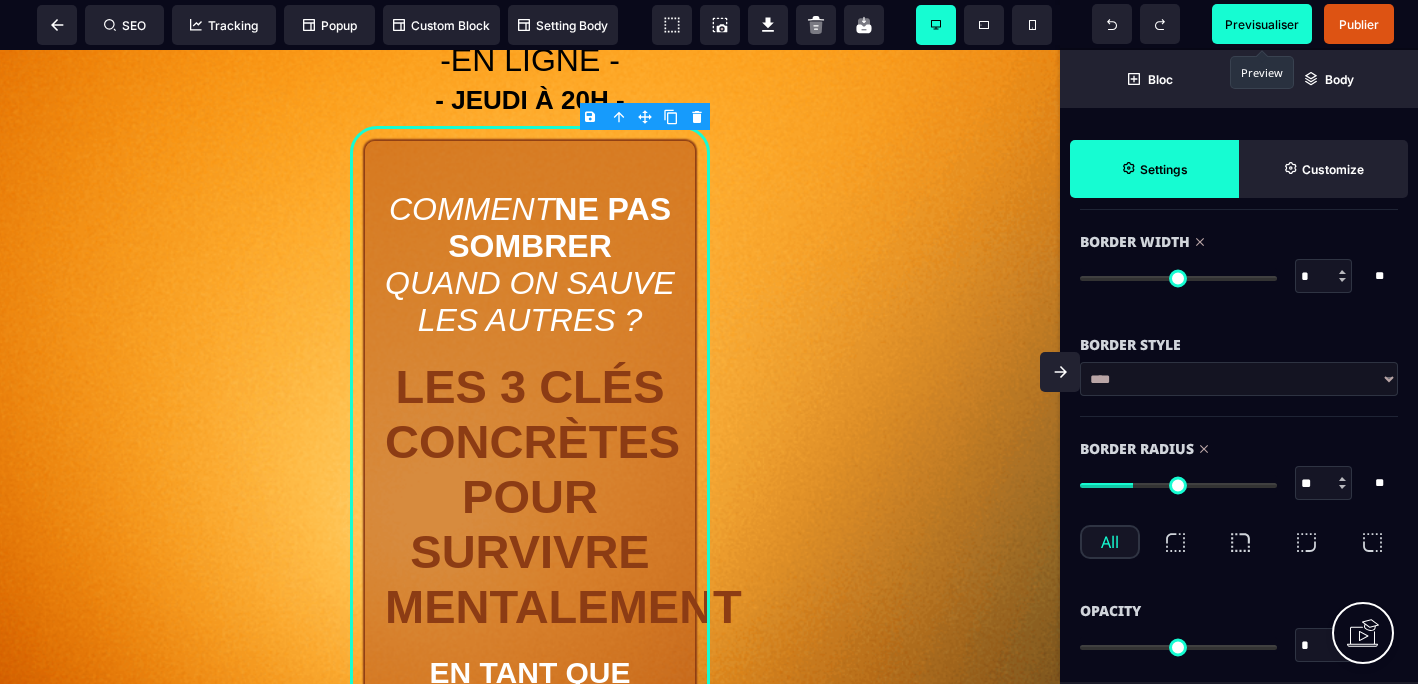 type on "**" 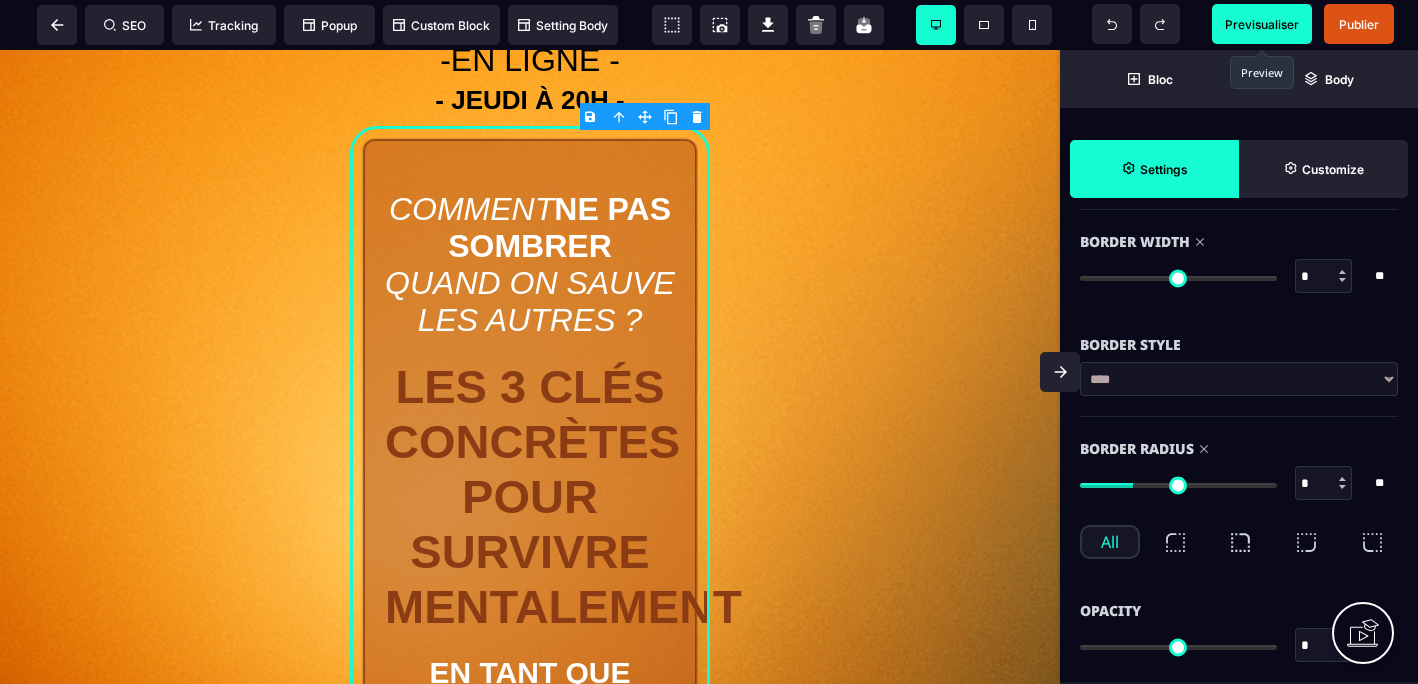 drag, startPoint x: 1136, startPoint y: 487, endPoint x: 1080, endPoint y: 481, distance: 56.32051 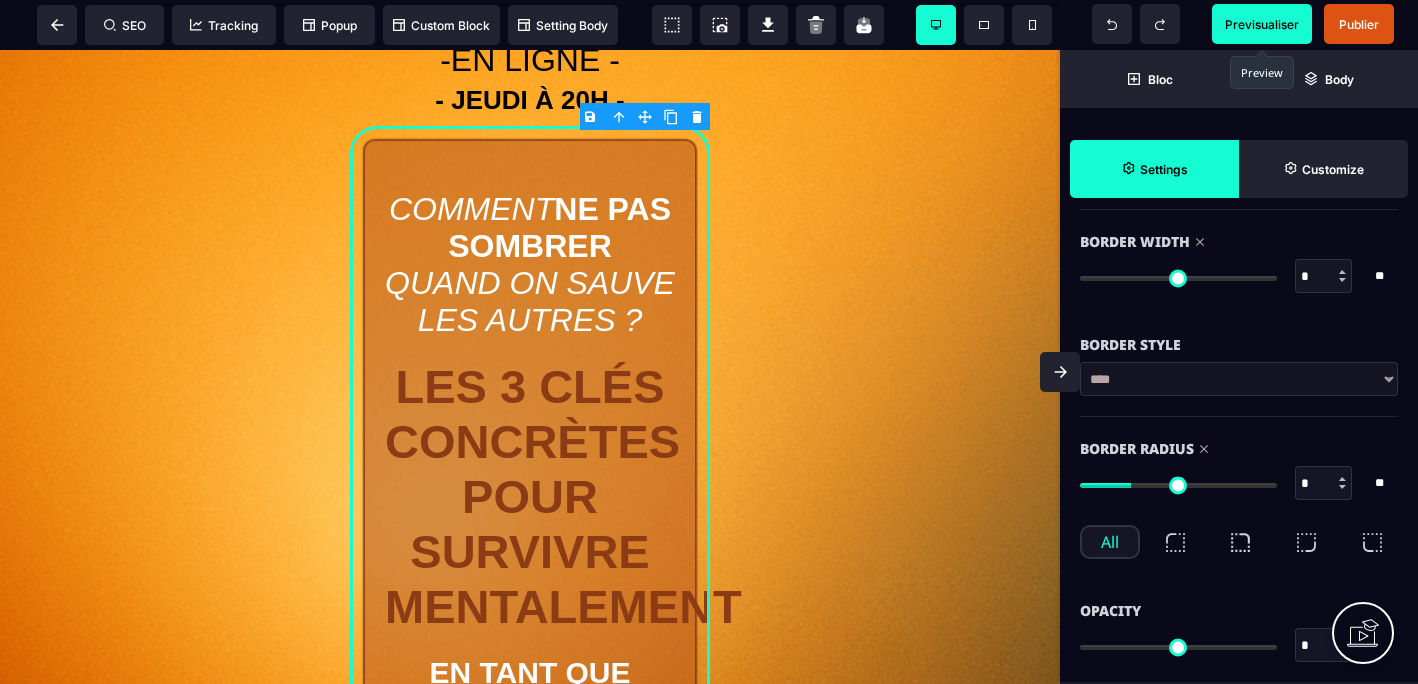type on "*" 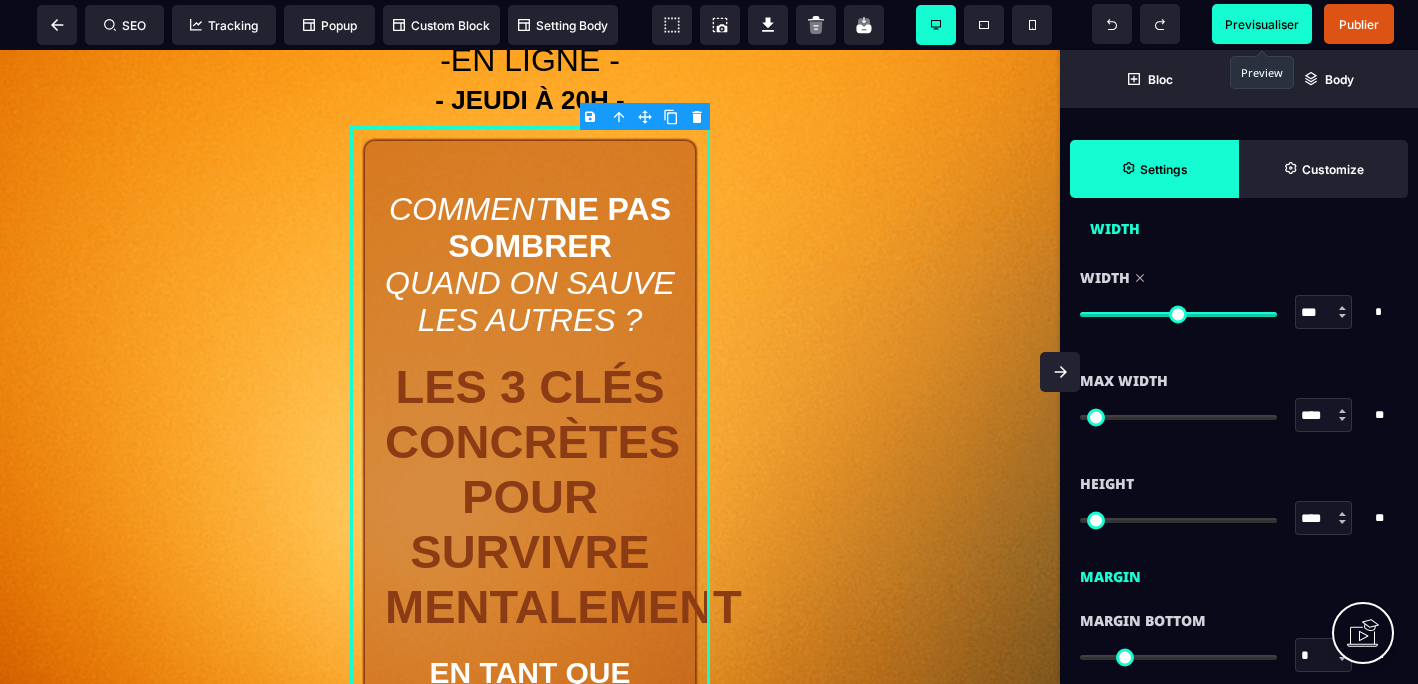 scroll, scrollTop: 1274, scrollLeft: 0, axis: vertical 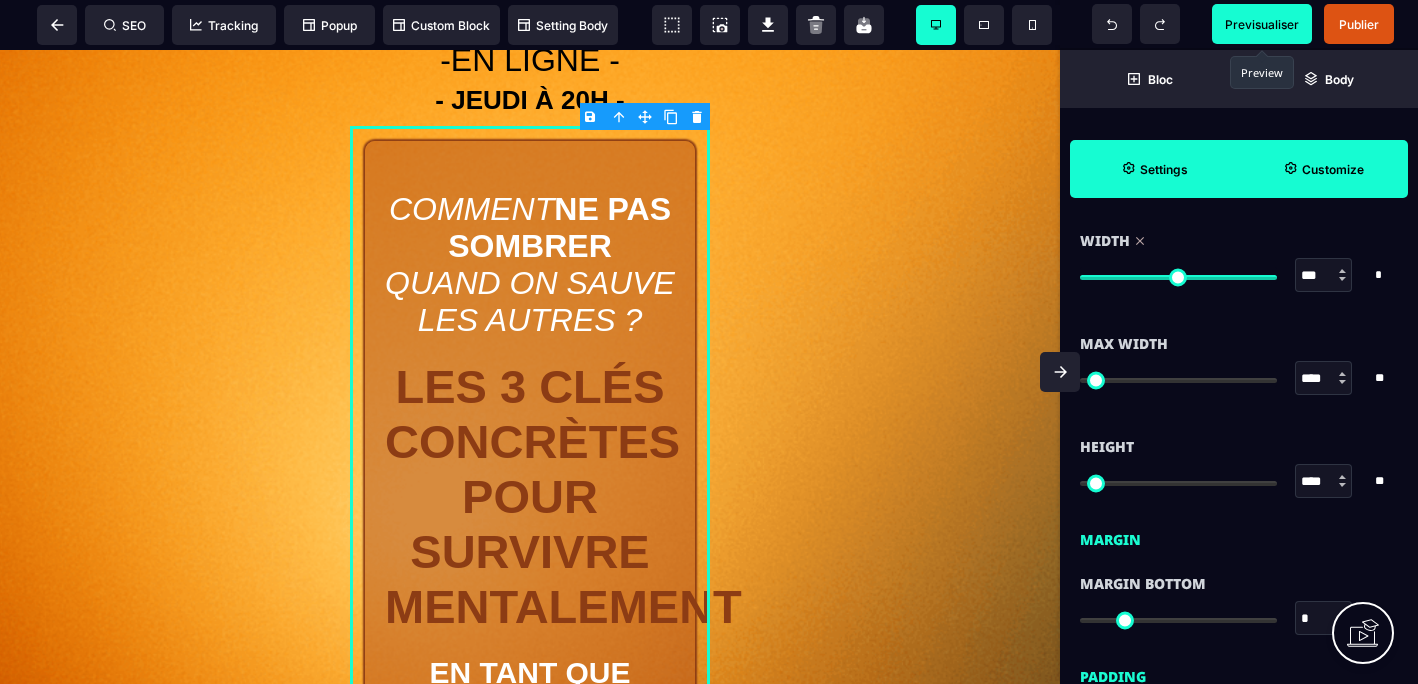 click on "Customize" at bounding box center [1333, 169] 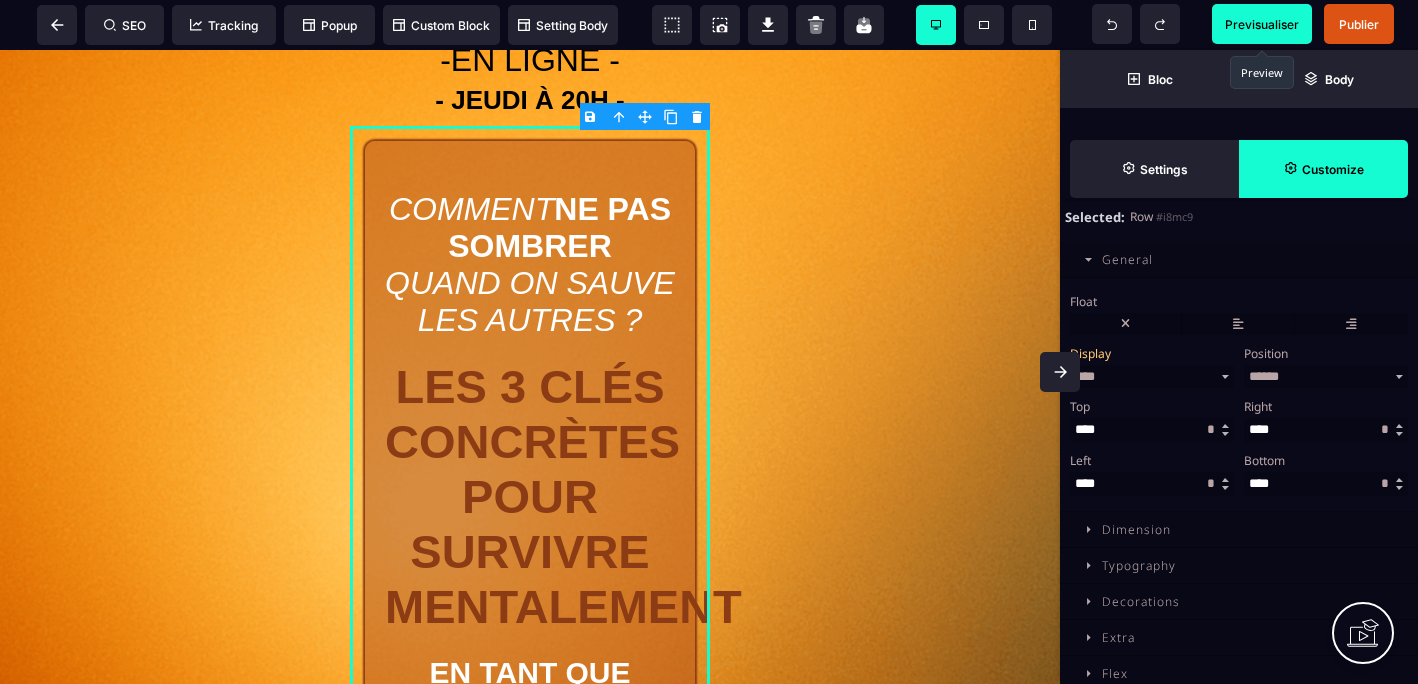 scroll, scrollTop: 189, scrollLeft: 0, axis: vertical 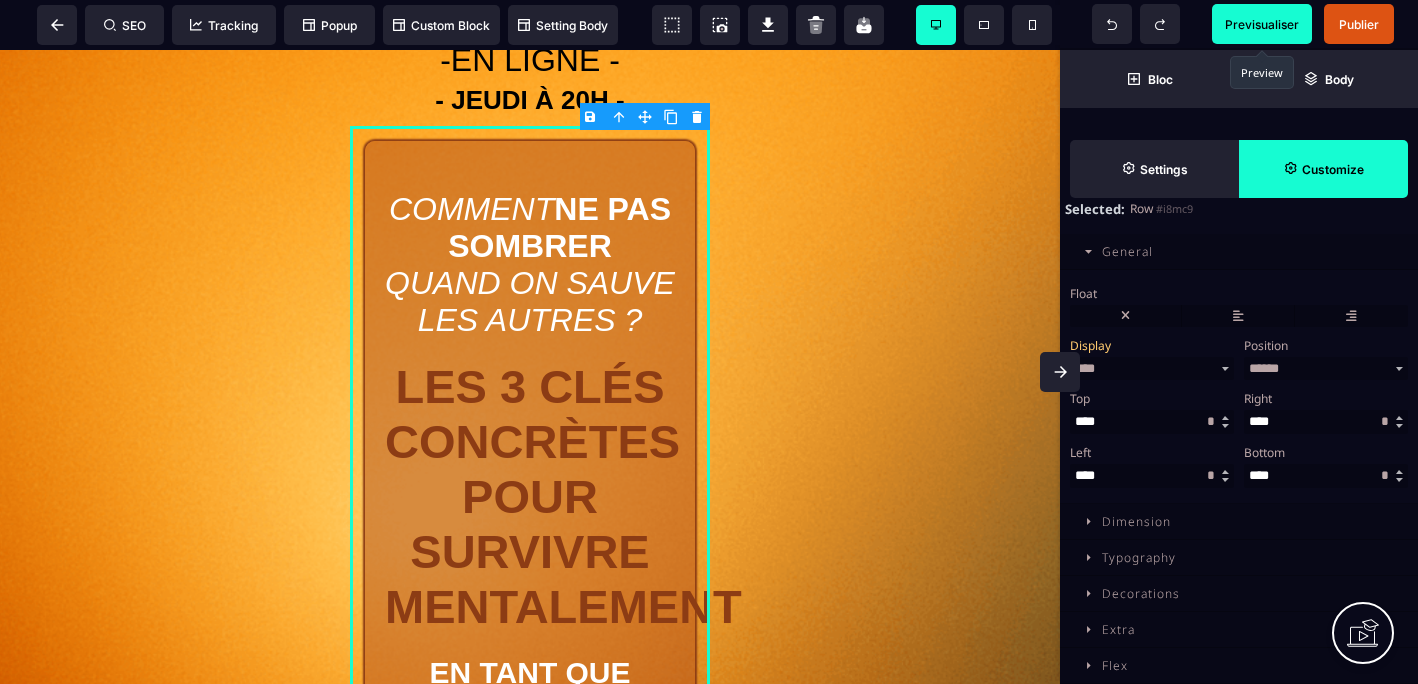 click 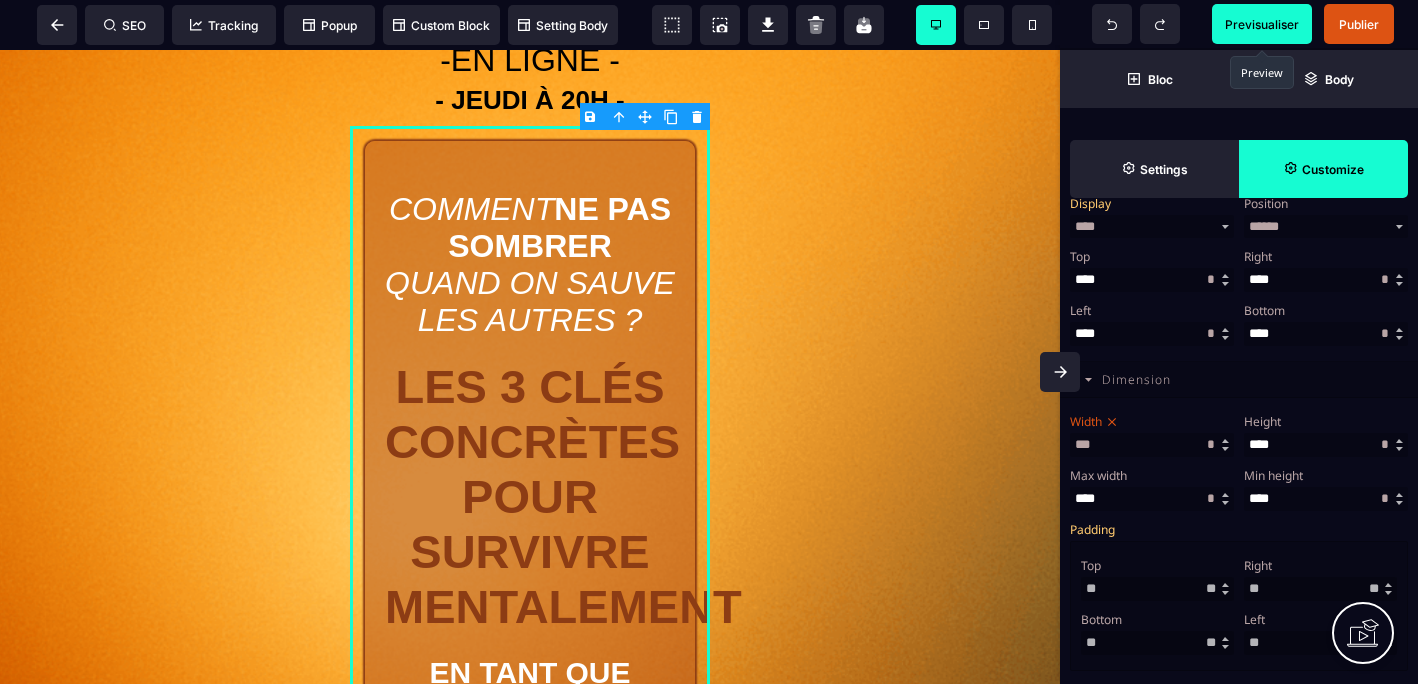 scroll, scrollTop: 327, scrollLeft: 0, axis: vertical 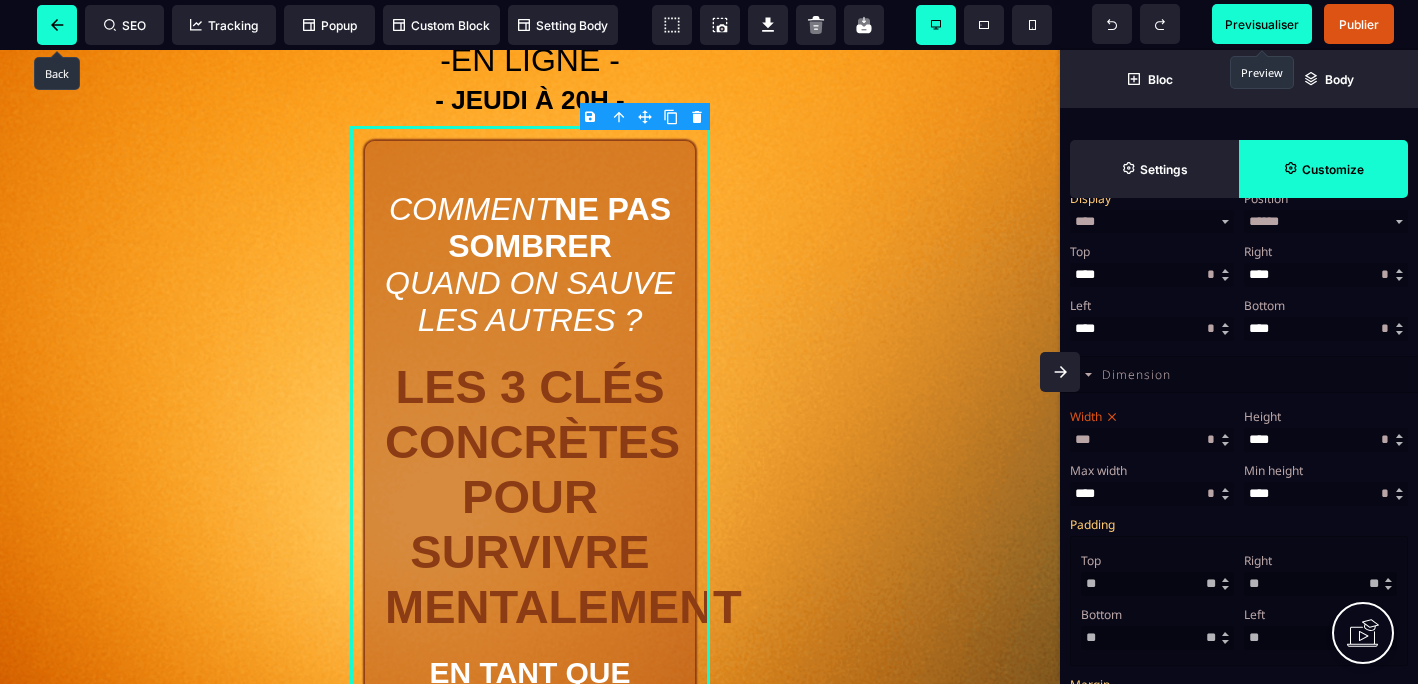 click at bounding box center [57, 25] 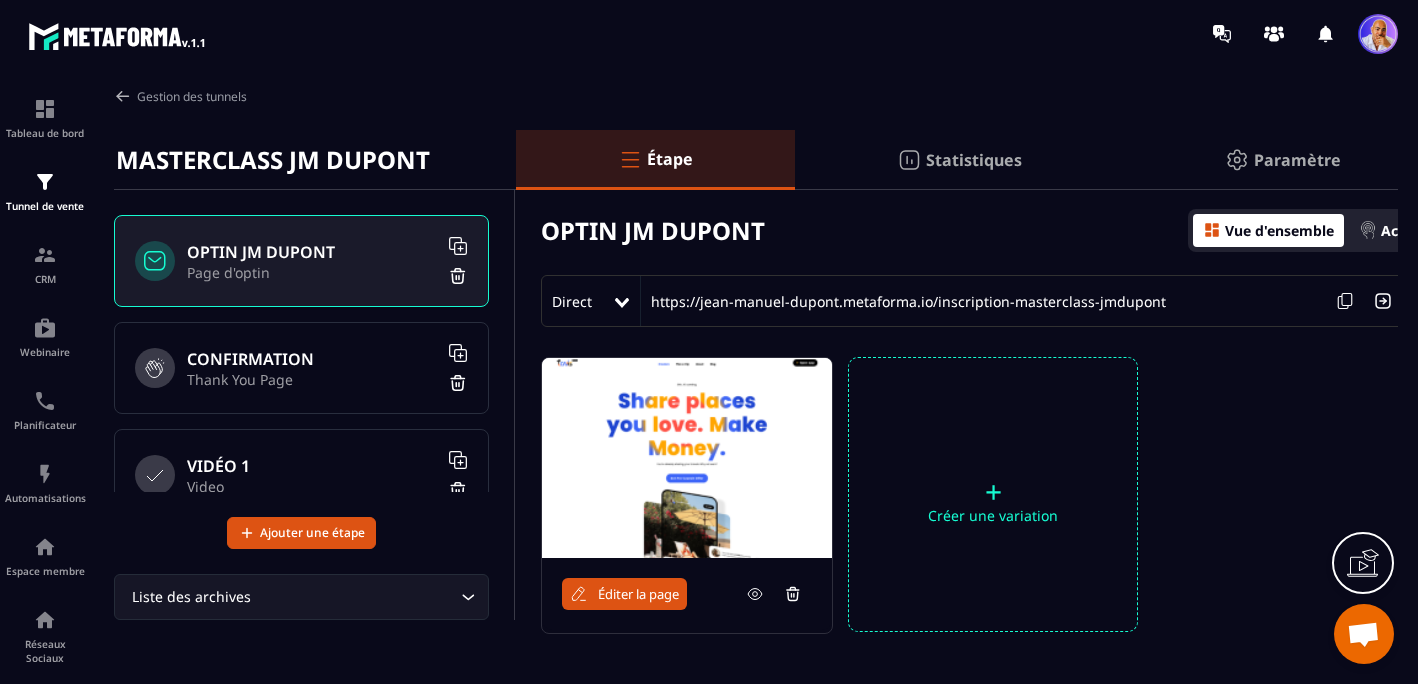 click on "Thank You Page" at bounding box center [312, 379] 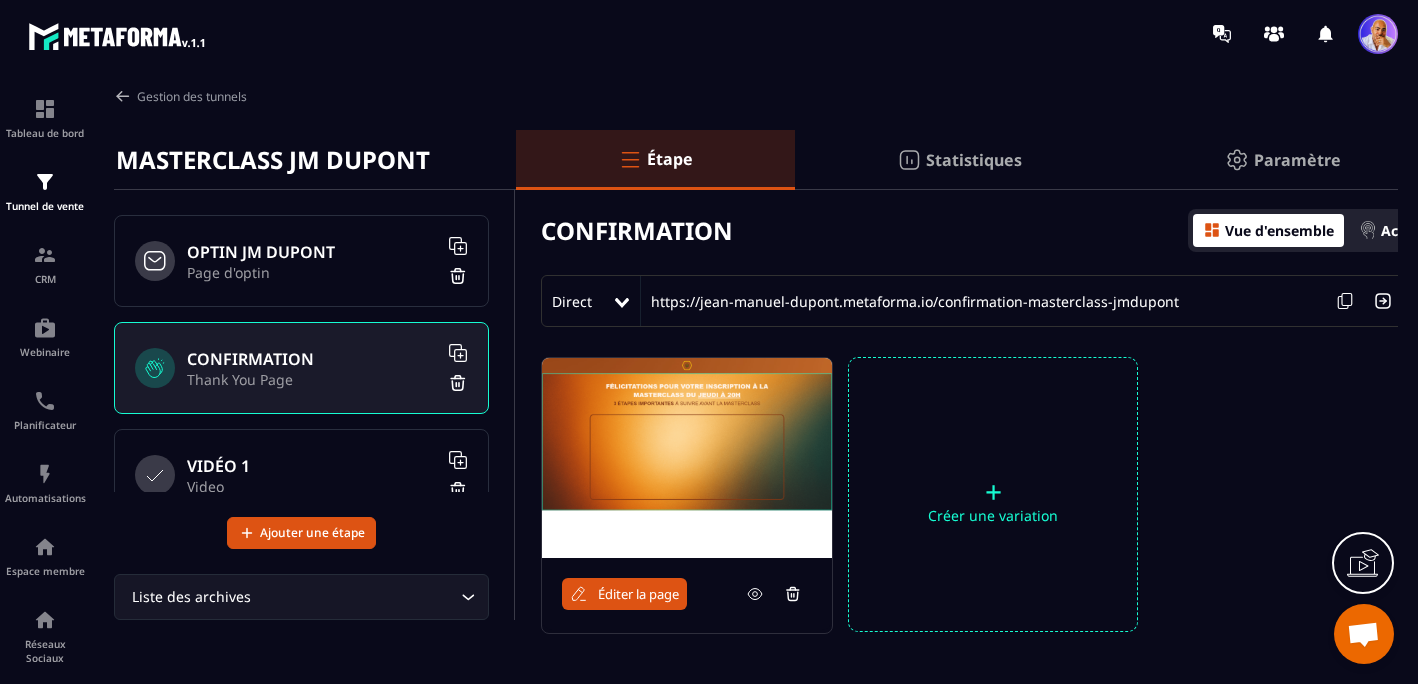 click on "Éditer la page" at bounding box center (638, 594) 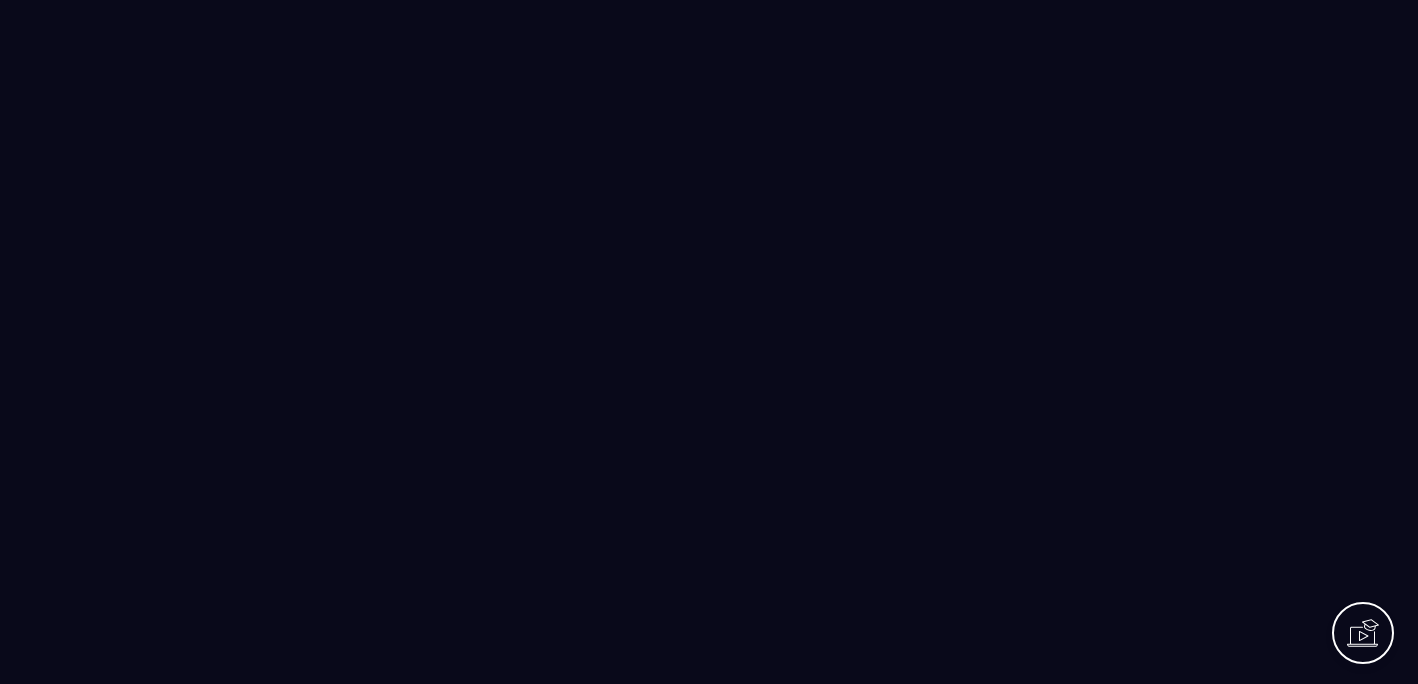 scroll, scrollTop: 0, scrollLeft: 0, axis: both 